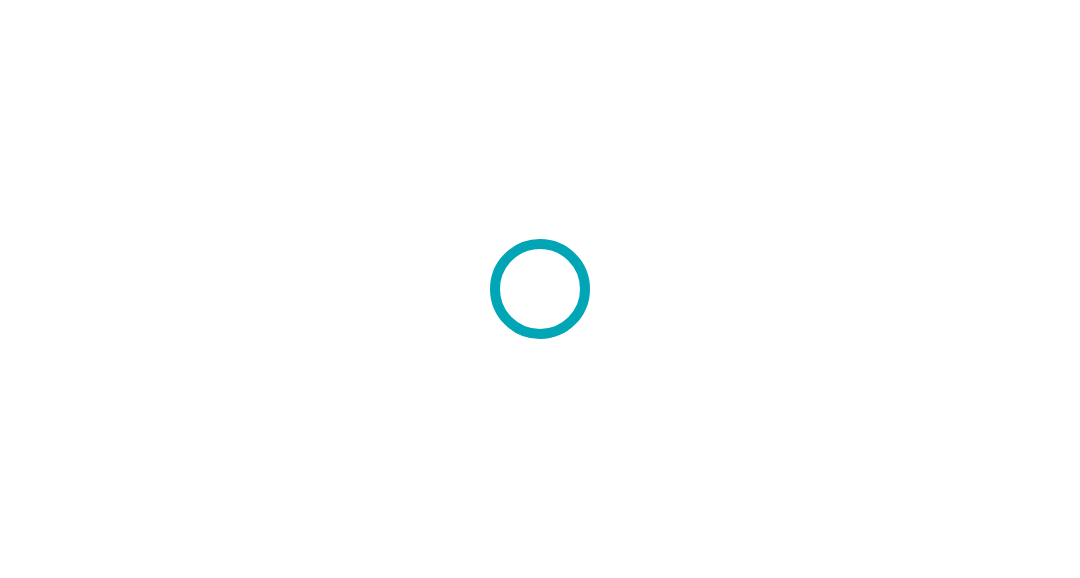 scroll, scrollTop: 0, scrollLeft: 0, axis: both 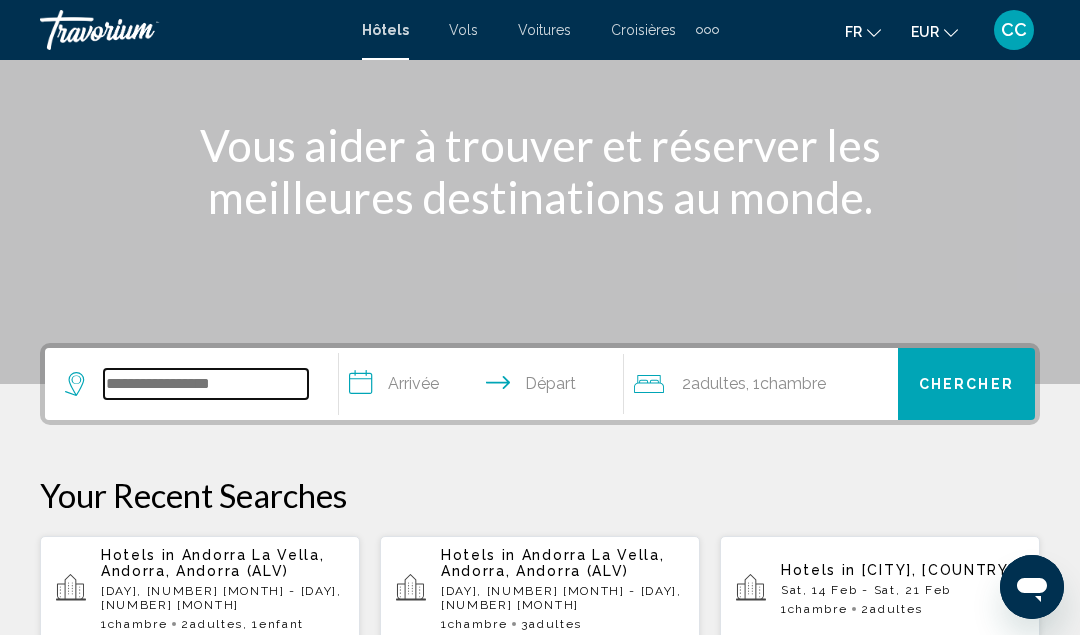 click at bounding box center (206, 384) 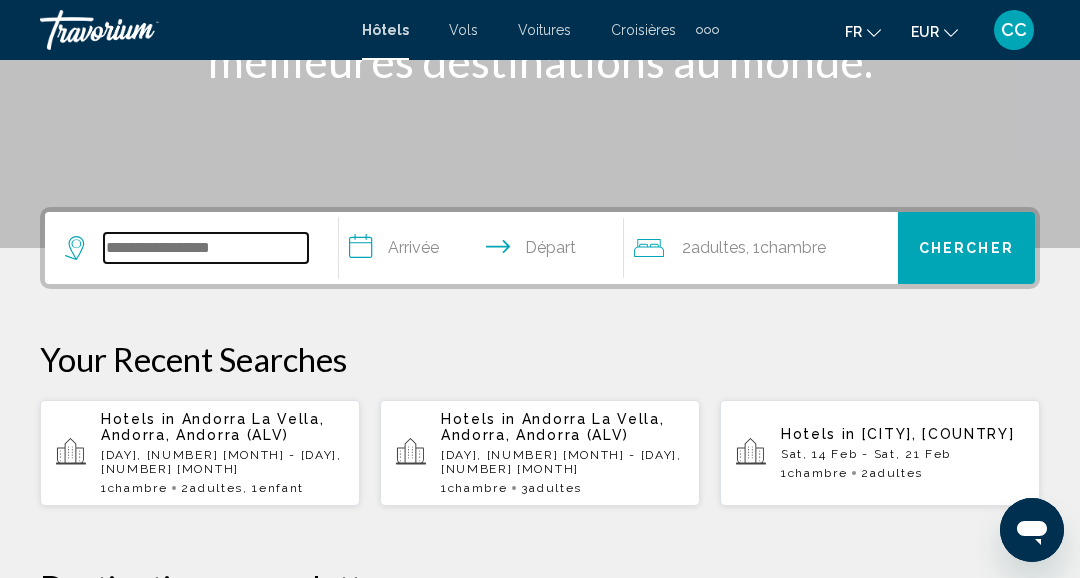 scroll, scrollTop: 493, scrollLeft: 0, axis: vertical 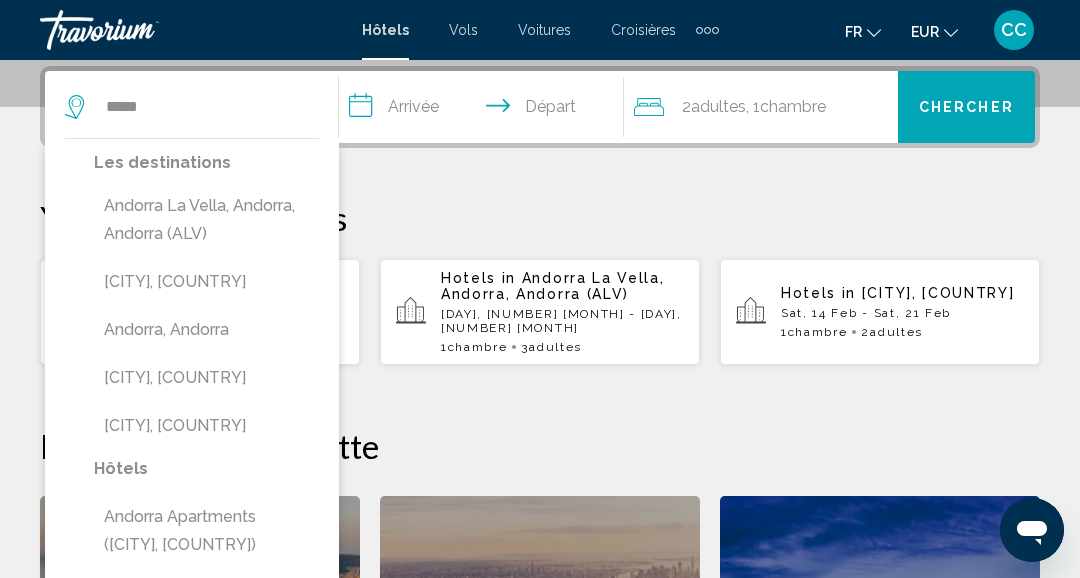 click on "Andorra La Vella, Andorra, Andorra (ALV)" at bounding box center (206, 220) 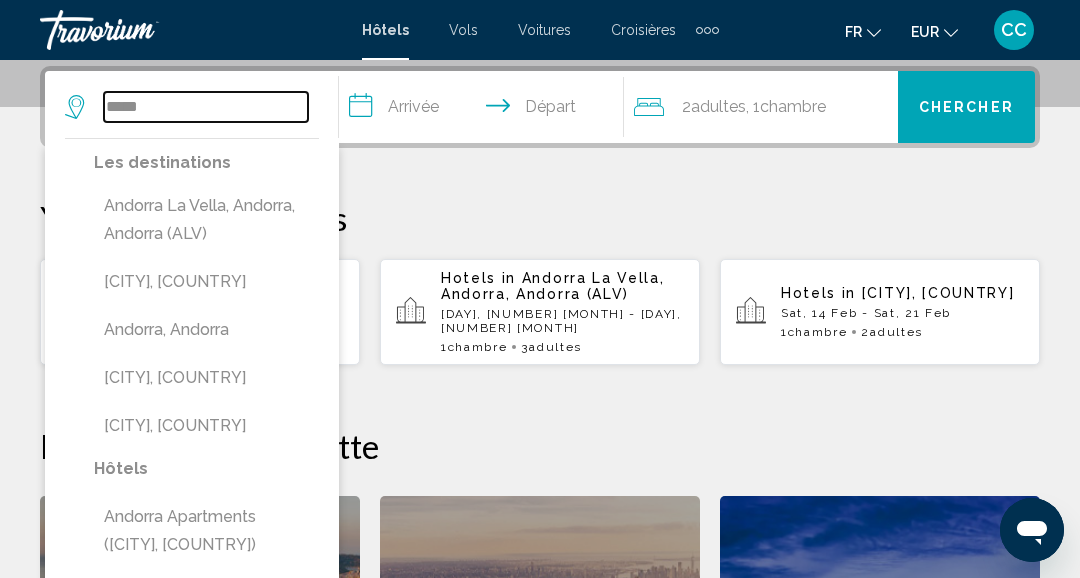 type on "**********" 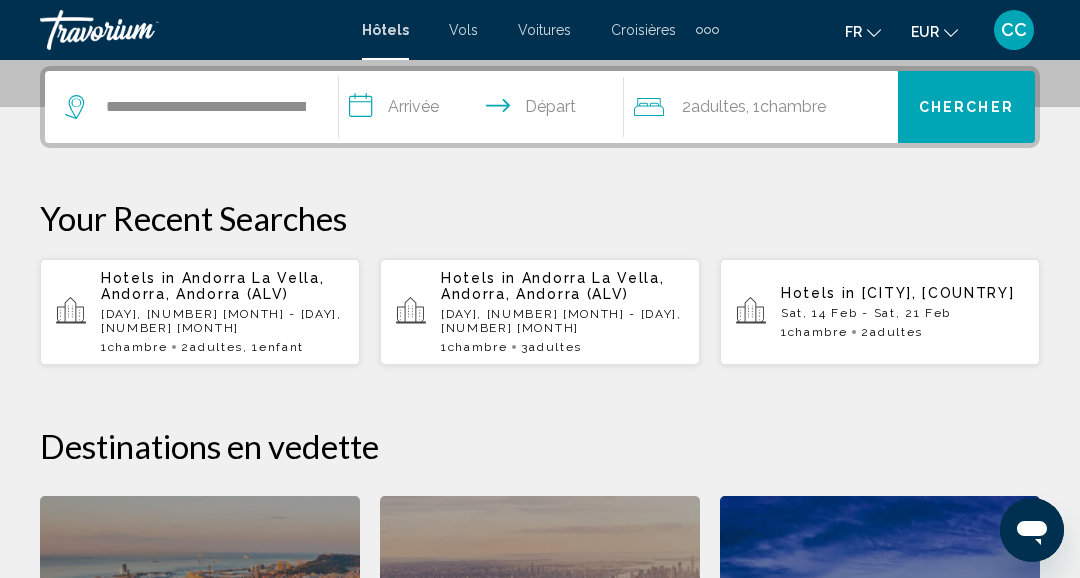 click on "**********" at bounding box center (485, 110) 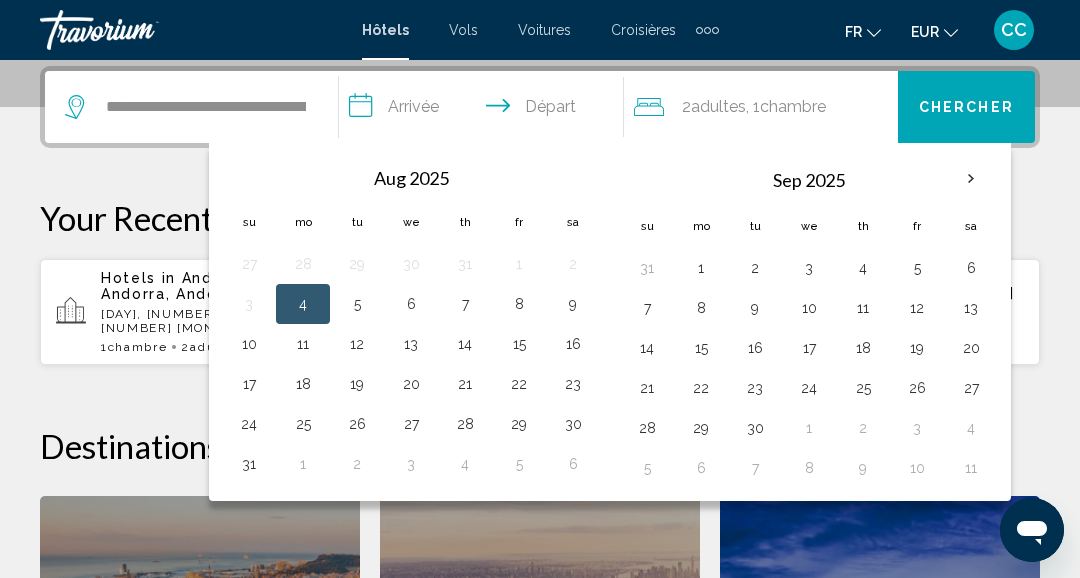 click on "5" at bounding box center (357, 304) 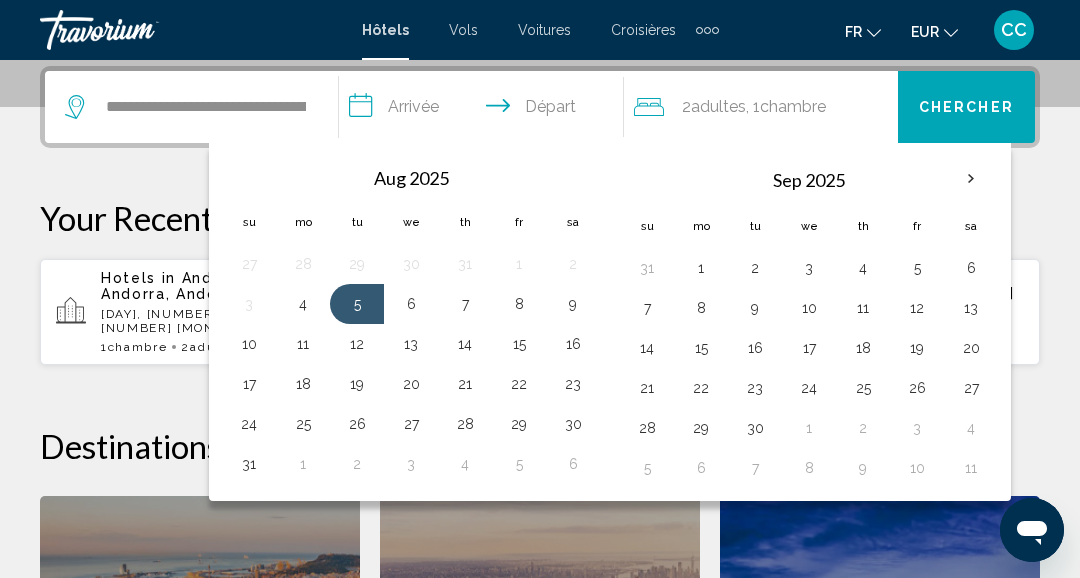 click on "6" at bounding box center [411, 304] 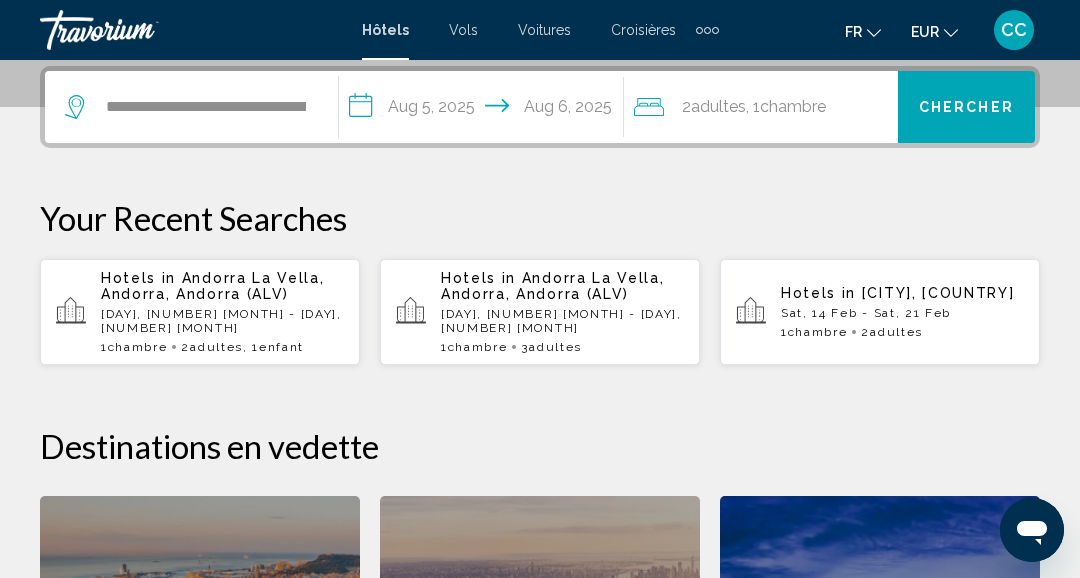 click on "2  Adulte Adultes , 1  Chambre pièces" 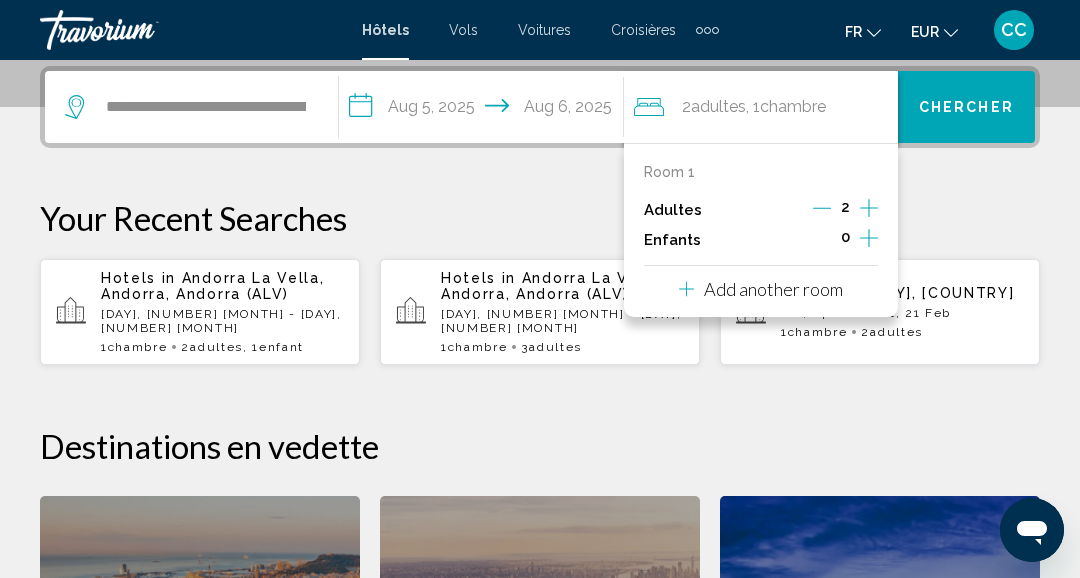 click 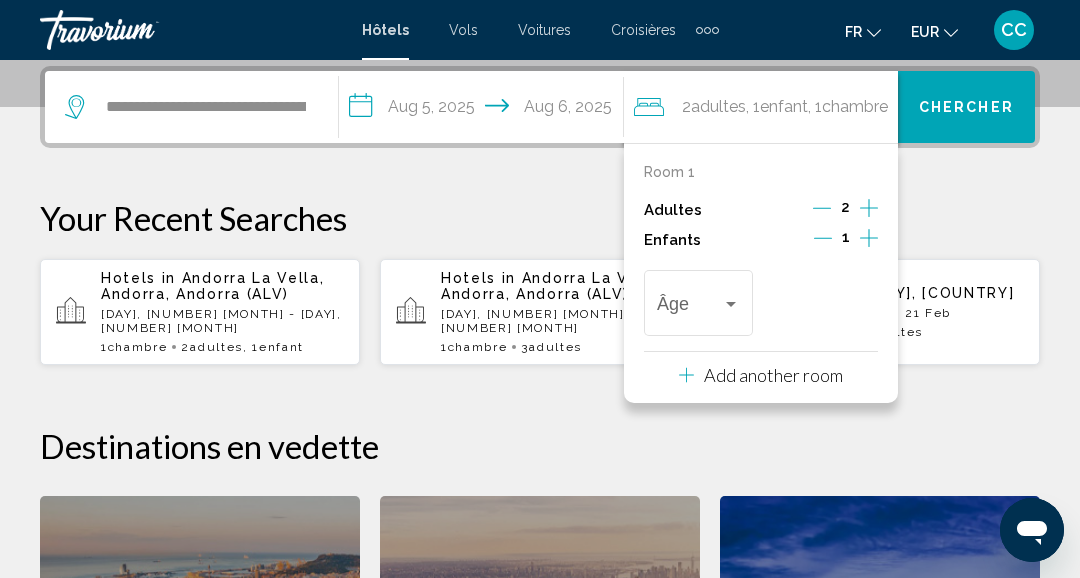 click at bounding box center [731, 304] 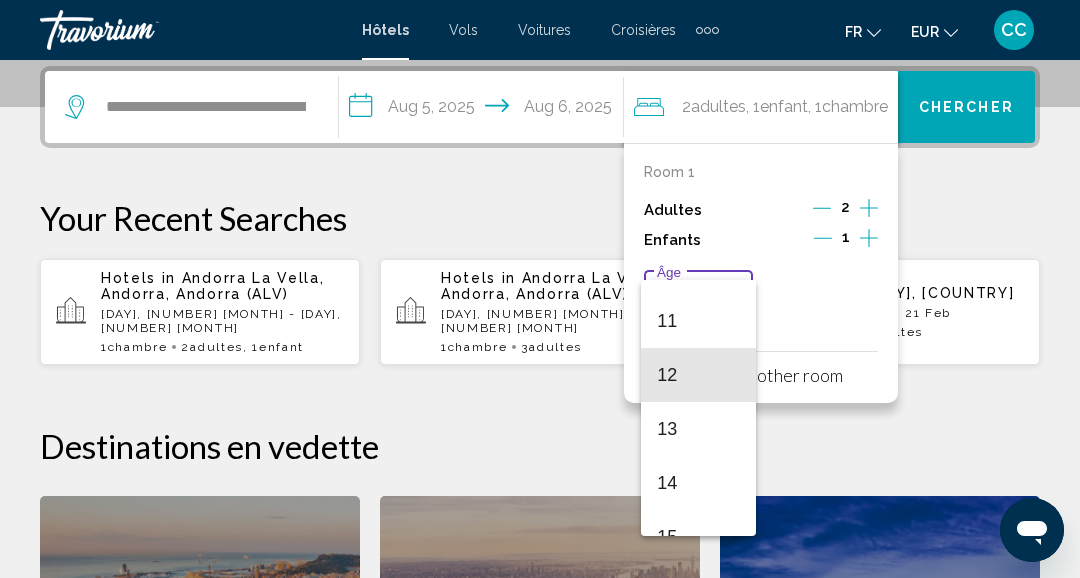 scroll, scrollTop: 585, scrollLeft: 0, axis: vertical 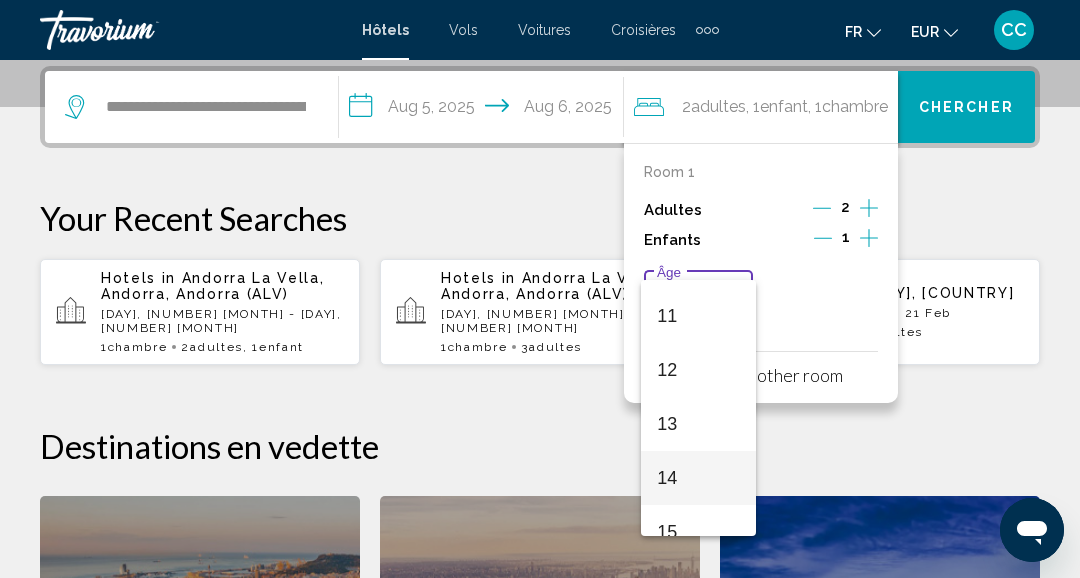click on "14" at bounding box center [698, 478] 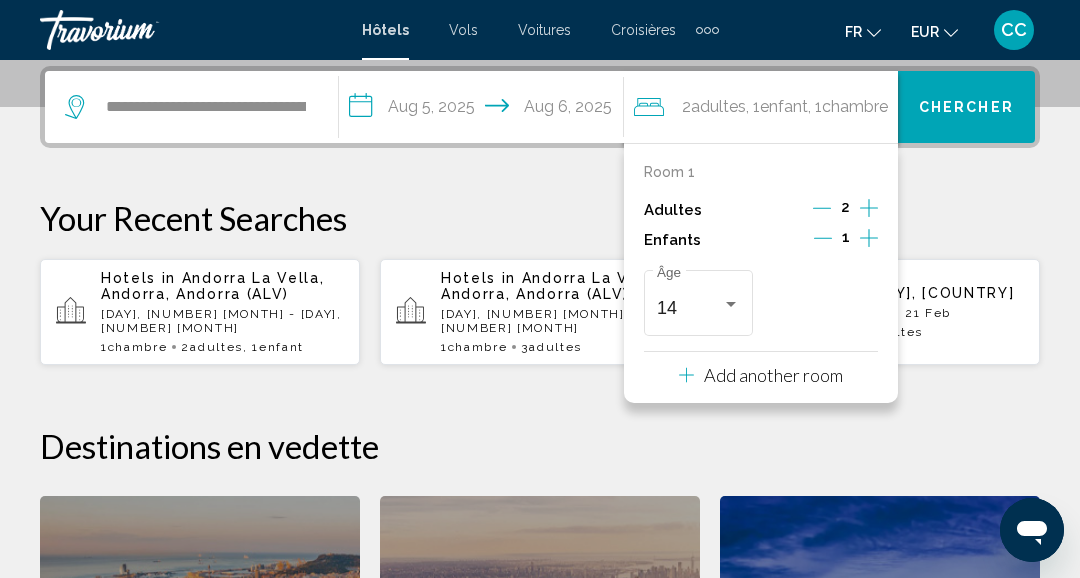 click on "Your Recent Searches" at bounding box center [540, 218] 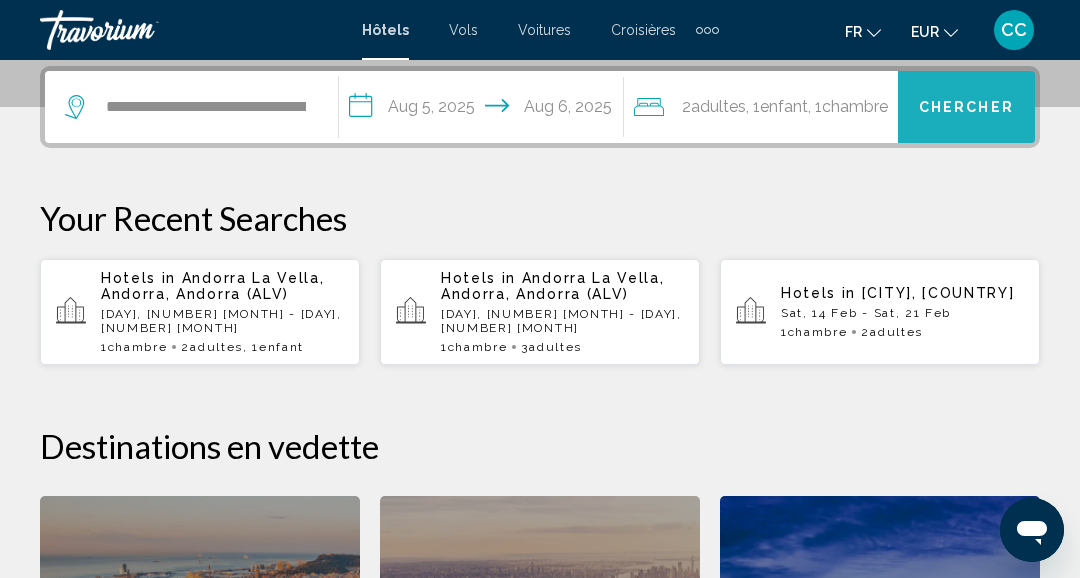 click on "Chercher" at bounding box center [966, 108] 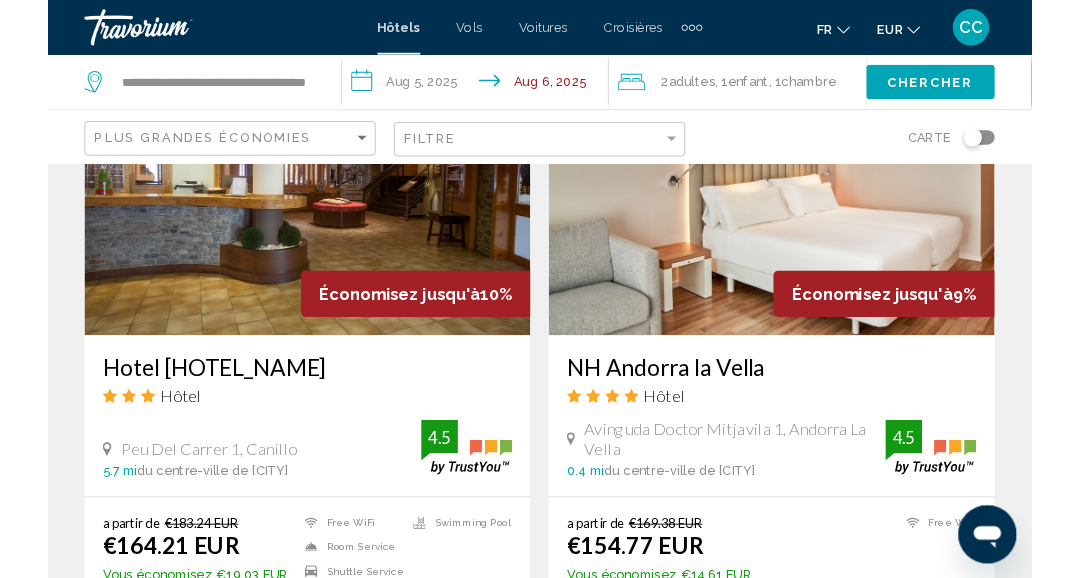 scroll, scrollTop: 2343, scrollLeft: 0, axis: vertical 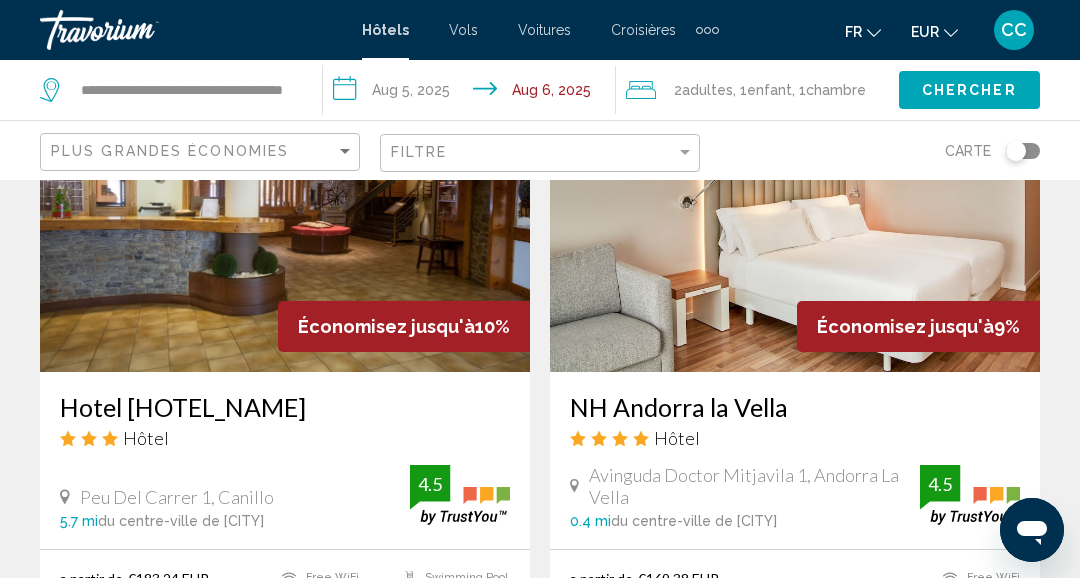 click on "NH Andorra la Vella" at bounding box center (795, 407) 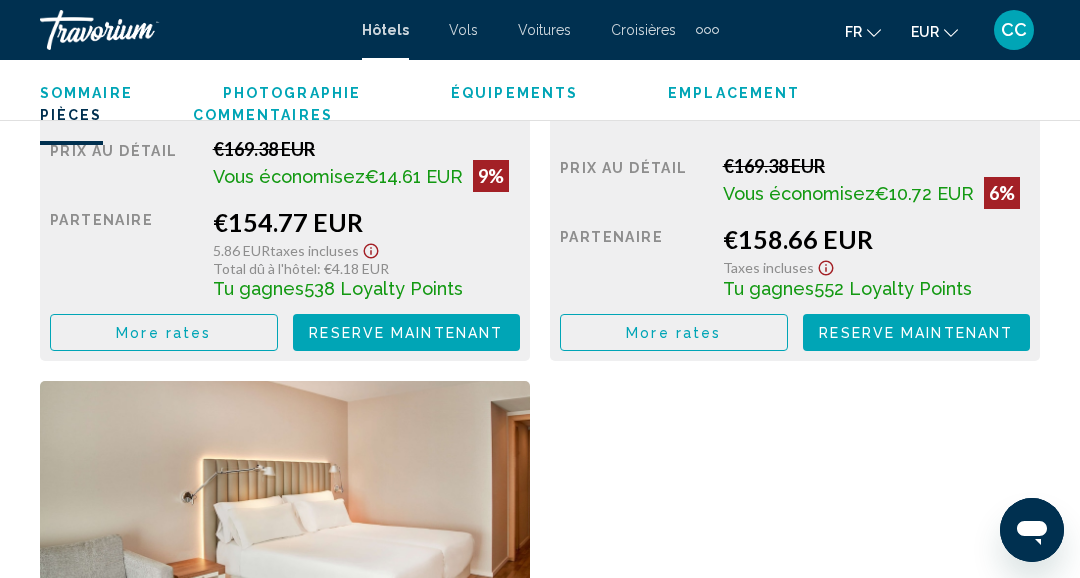 scroll, scrollTop: 3391, scrollLeft: 0, axis: vertical 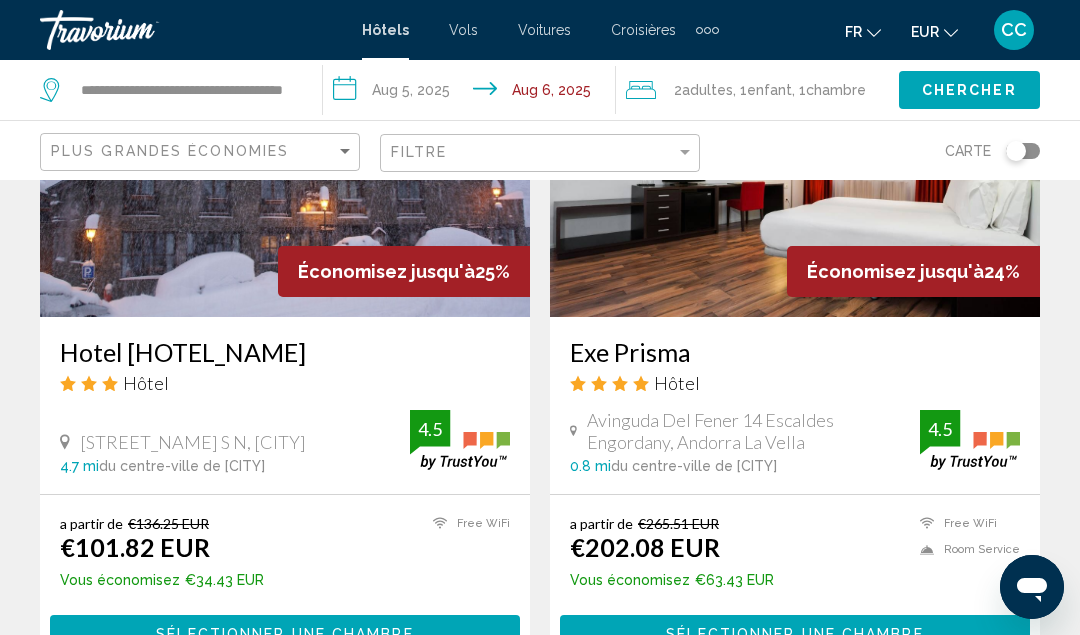 click on "Hotel [HOTEL_NAME]" at bounding box center [285, 352] 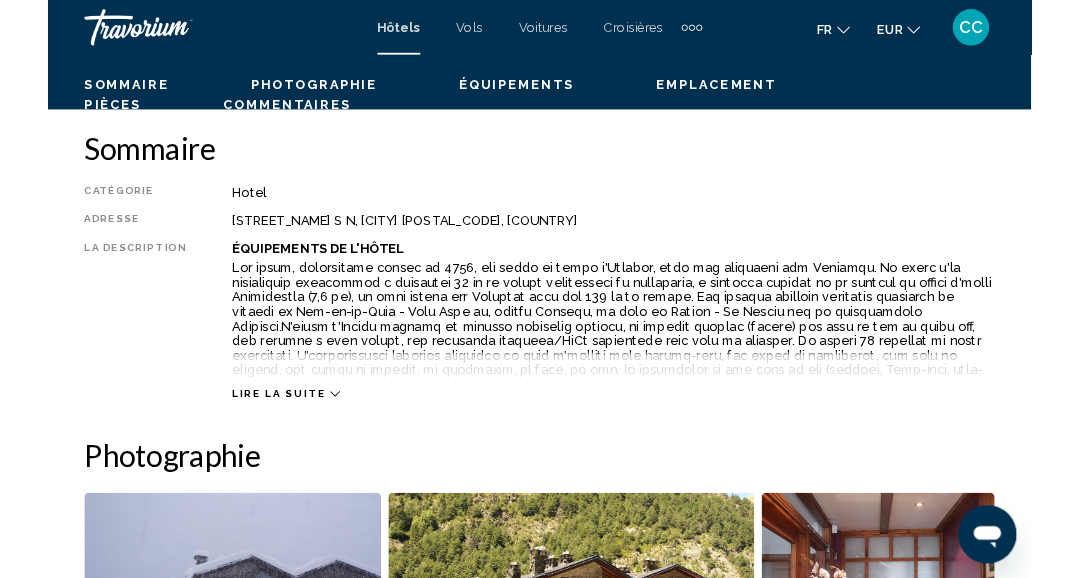 scroll, scrollTop: 249, scrollLeft: 0, axis: vertical 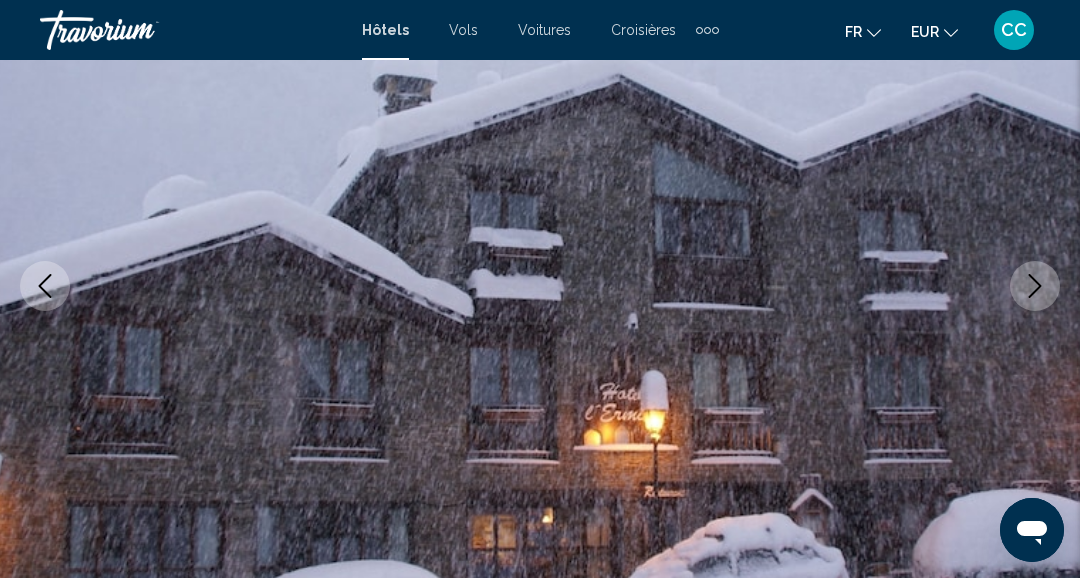 click 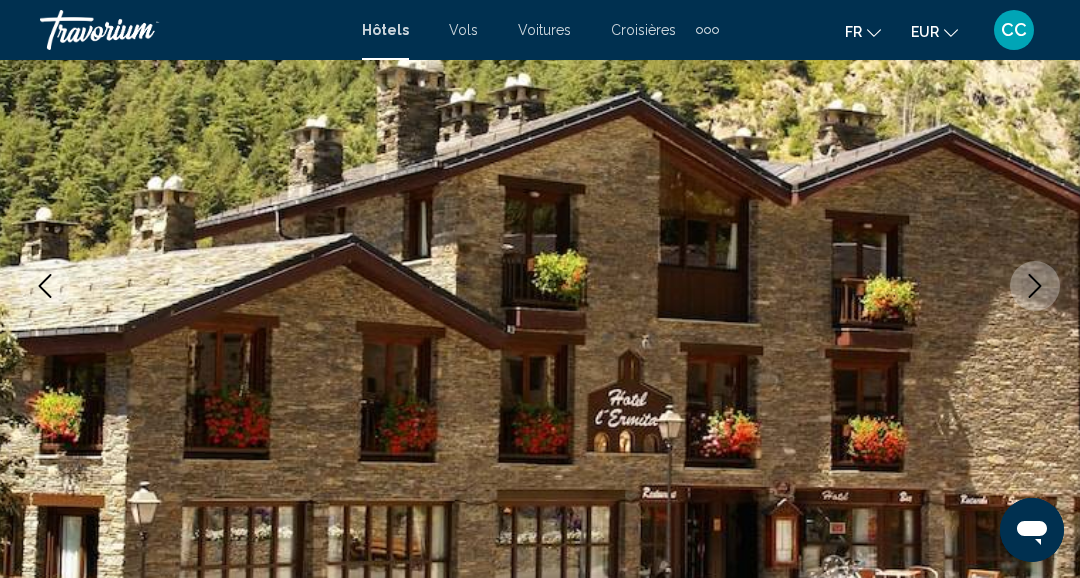 click at bounding box center (1035, 286) 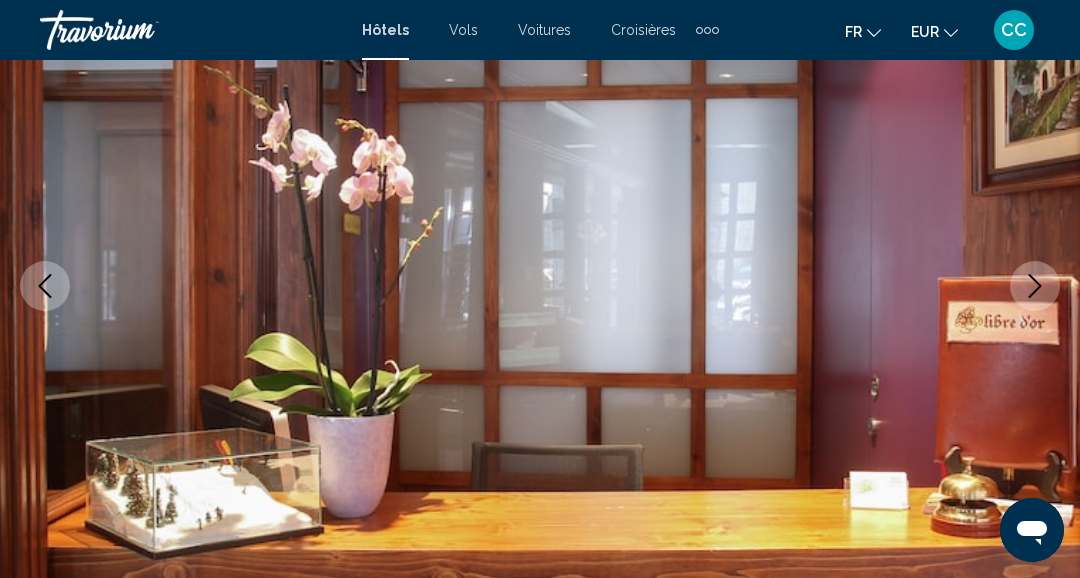 click at bounding box center [1035, 286] 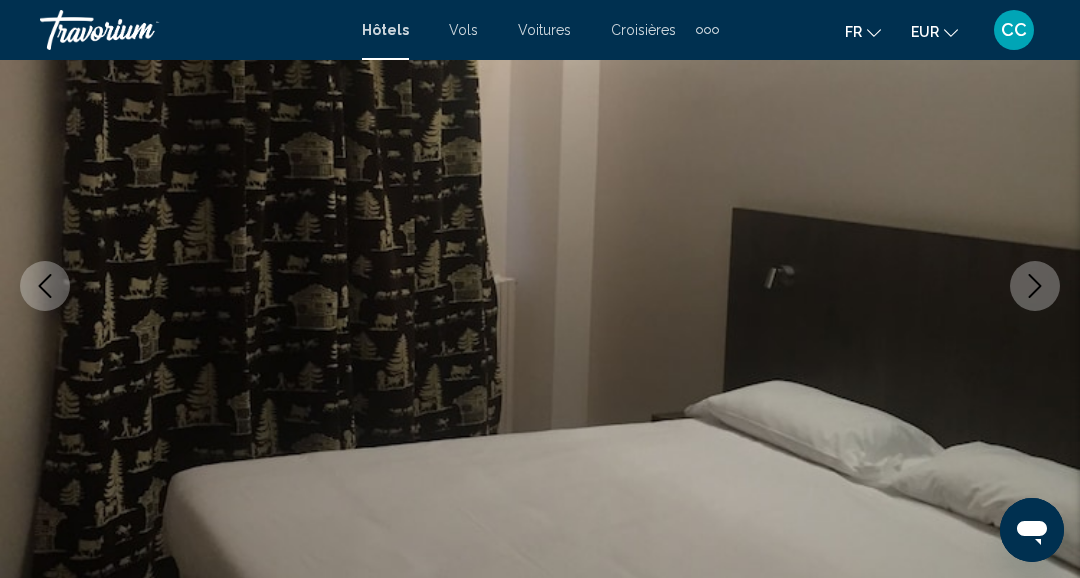 click at bounding box center (540, 286) 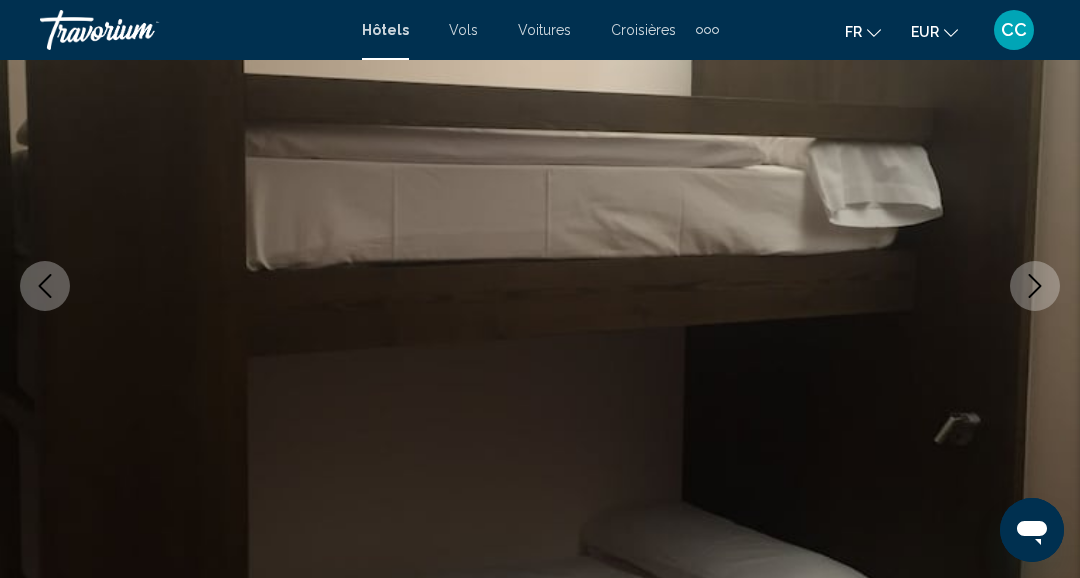 click 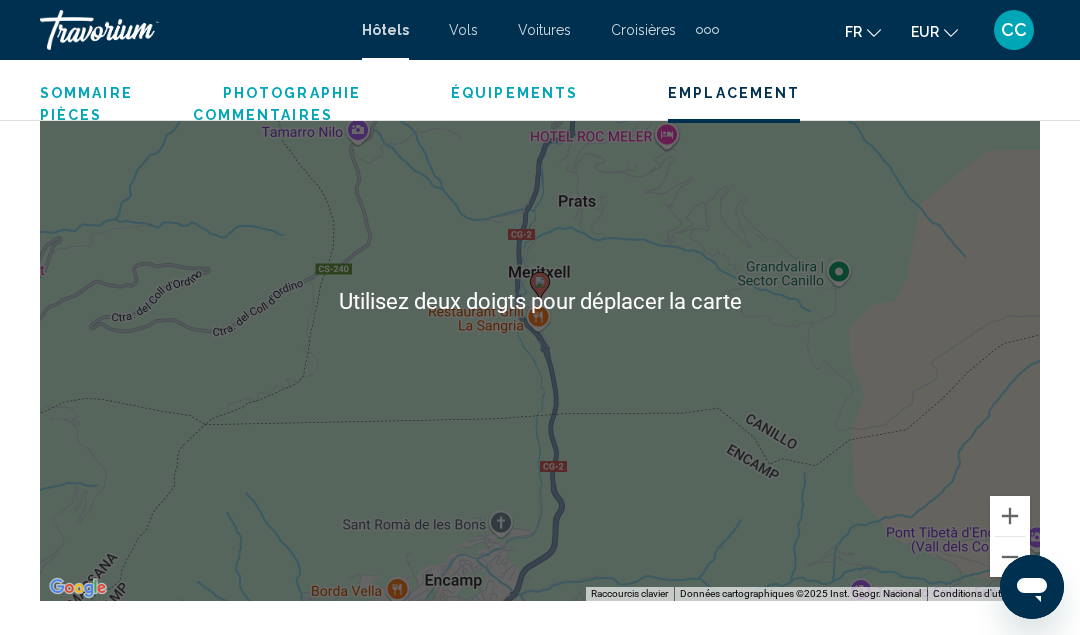 scroll, scrollTop: 2362, scrollLeft: 0, axis: vertical 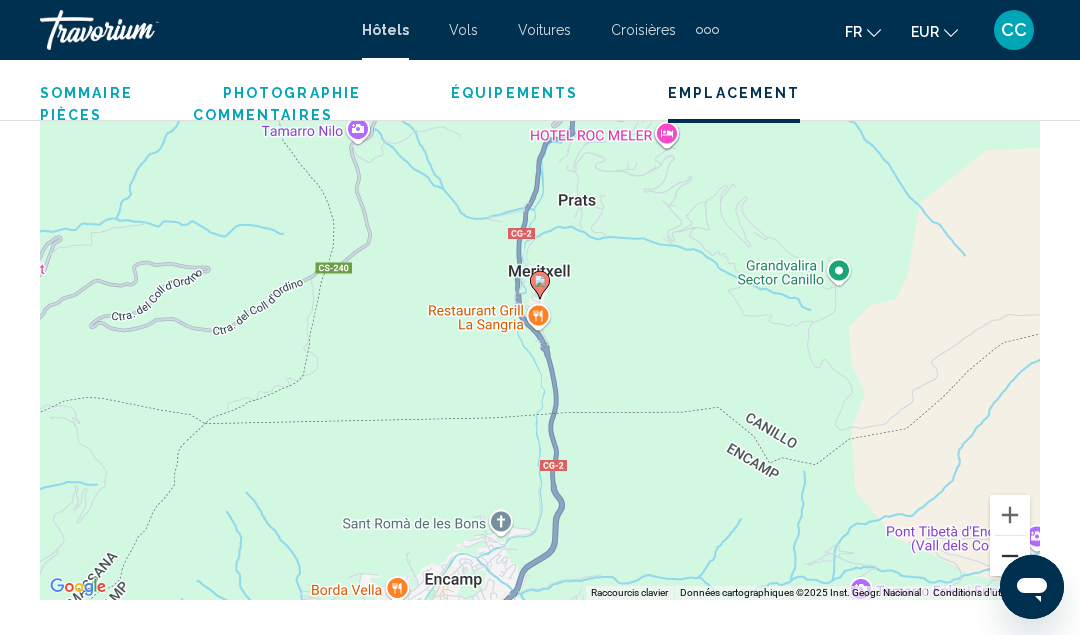 click at bounding box center [1010, 556] 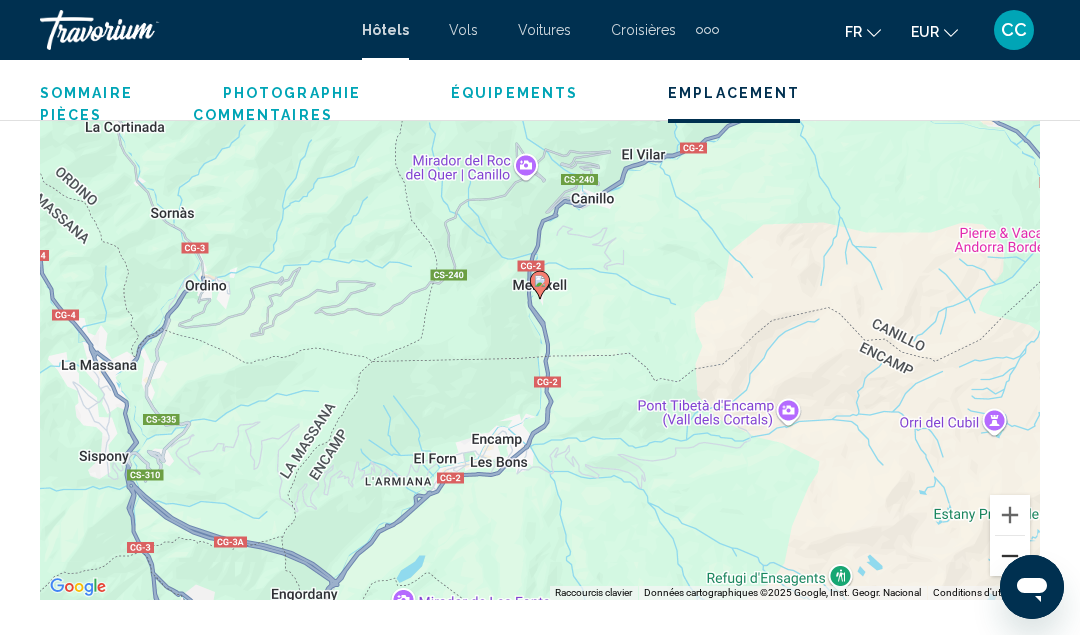 click at bounding box center (1010, 556) 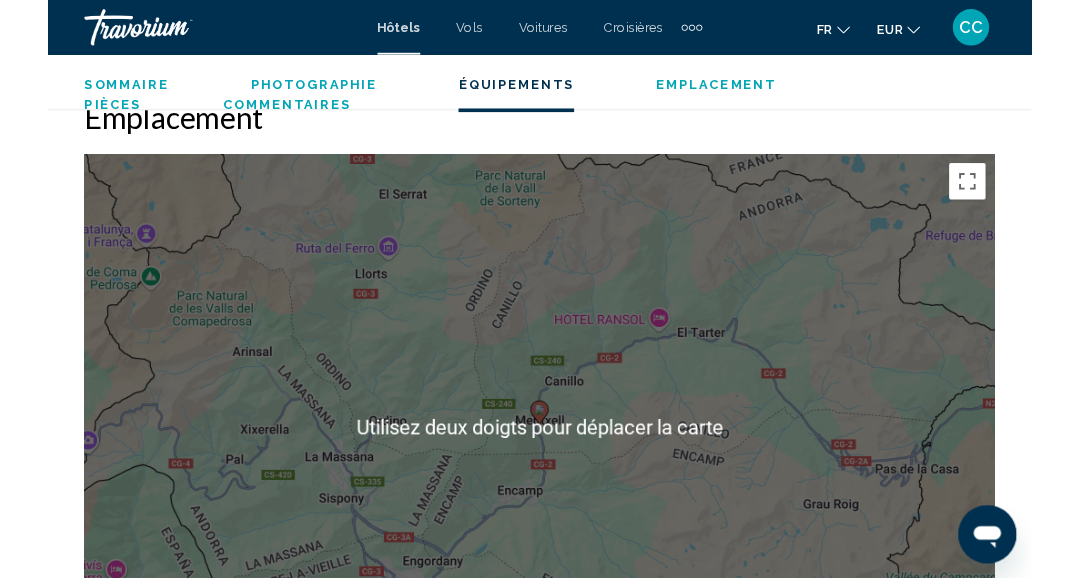 scroll, scrollTop: 2127, scrollLeft: 0, axis: vertical 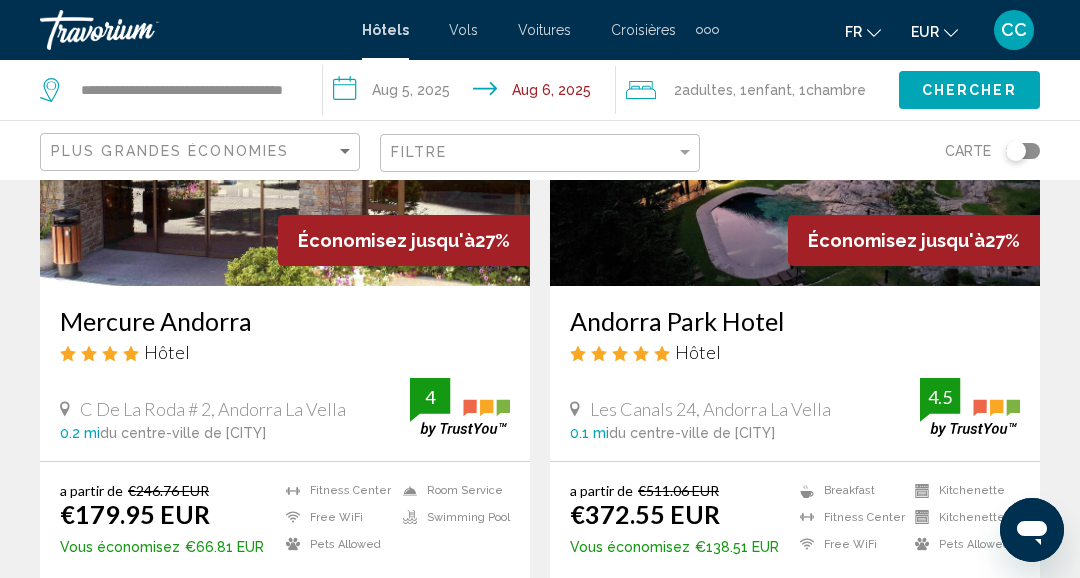 click on "Mercure Andorra" at bounding box center [285, 321] 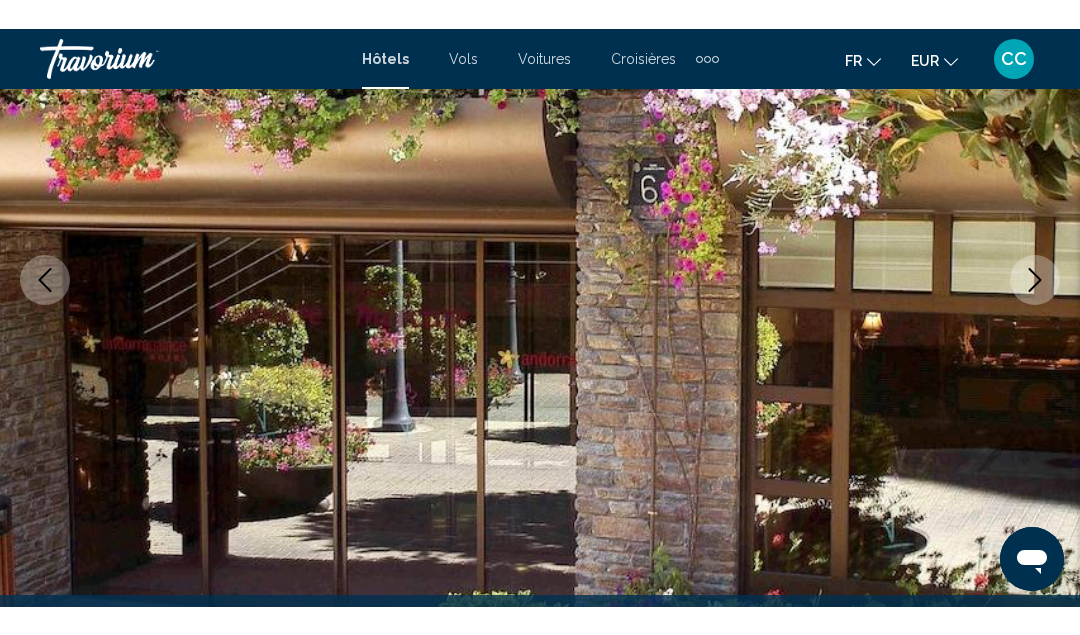 scroll, scrollTop: 246, scrollLeft: 0, axis: vertical 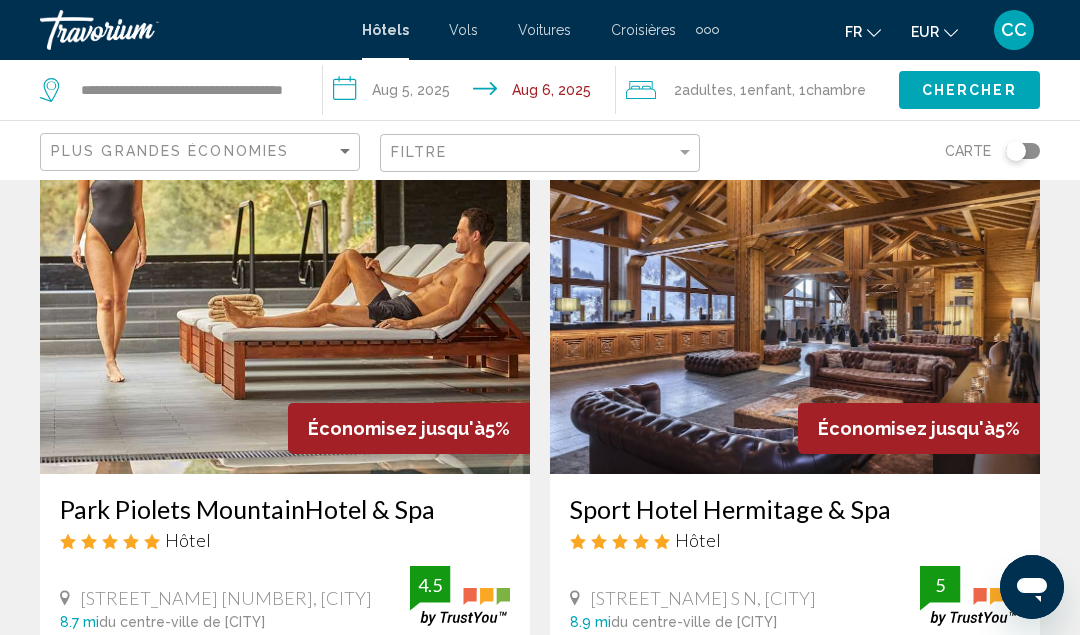 click 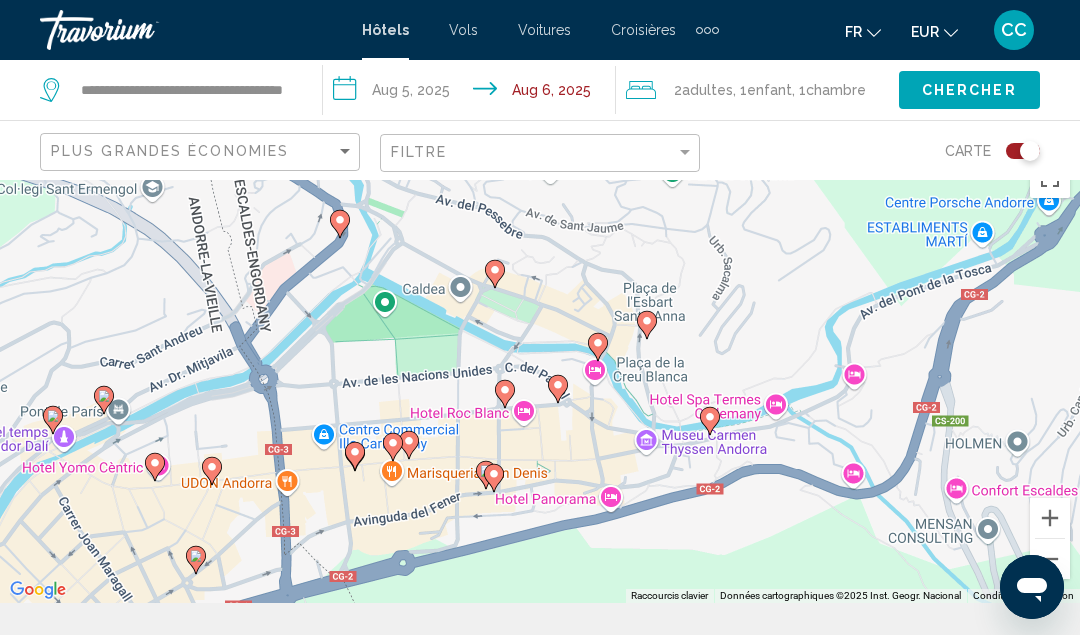 click 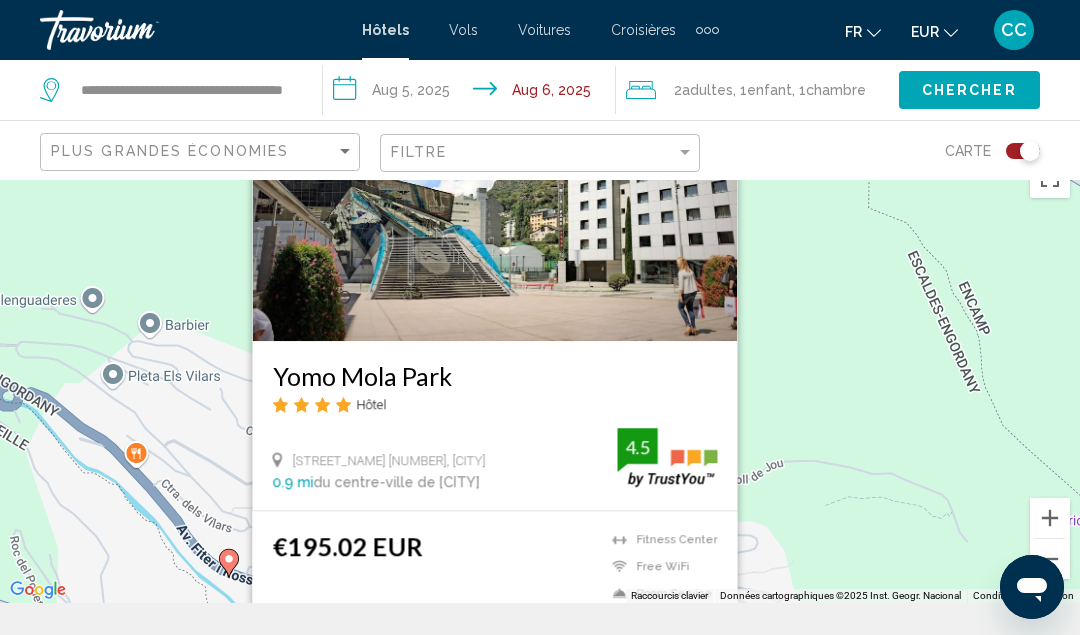 click on "Yomo Mola Park
Hôtel
Carrer Josep Viladomat 22, Les Escaldes 0.9 mi  du centre-ville de Andorra La Vella de l'hôtel 4.5 €195.02 EUR
Fitness Center
Free WiFi
Room Service  4.5 Sélectionner une chambre" at bounding box center [540, 375] 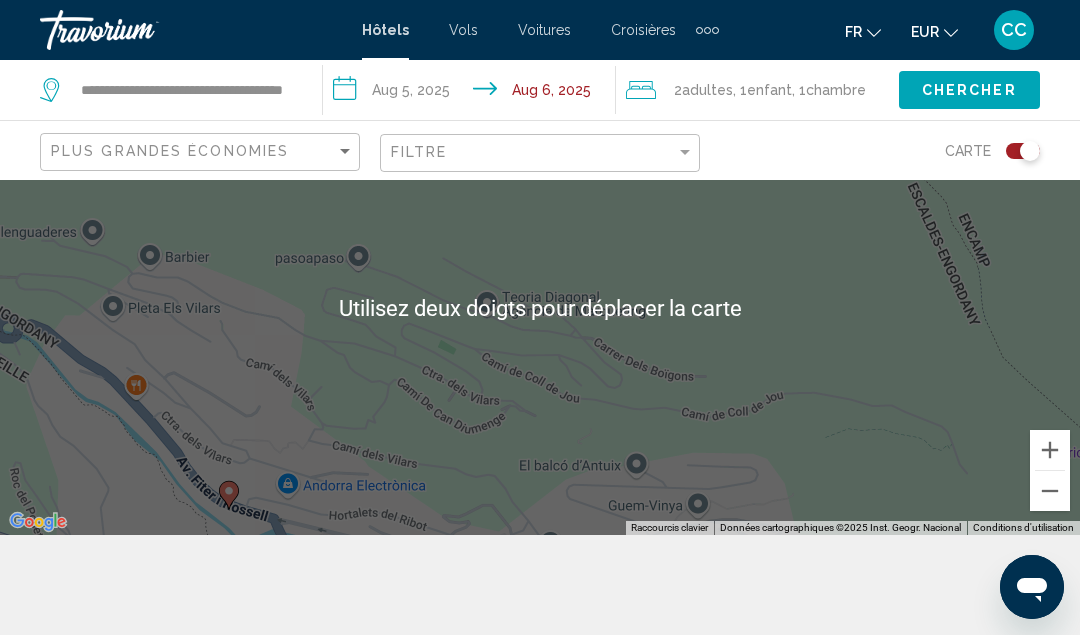 scroll, scrollTop: 212, scrollLeft: 0, axis: vertical 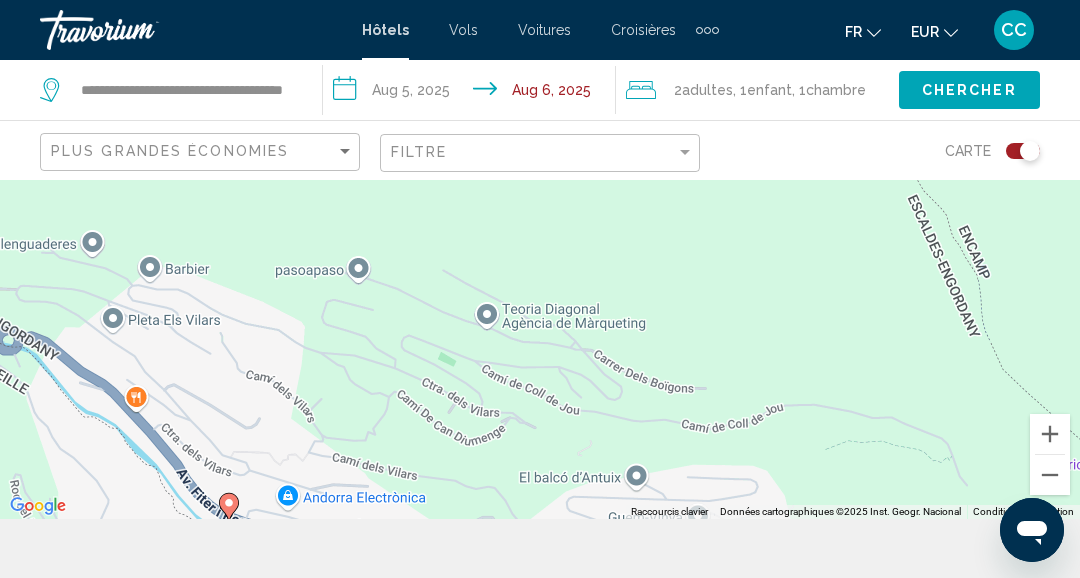 click on "Pour activer le glissement avec le clavier, appuyez sur Alt+Entrée. Une fois ce mode activé, utilisez les touches fléchées pour déplacer le repère. Pour valider le déplacement, appuyez sur Entrée. Pour annuler, appuyez sur Échap." at bounding box center (540, 320) 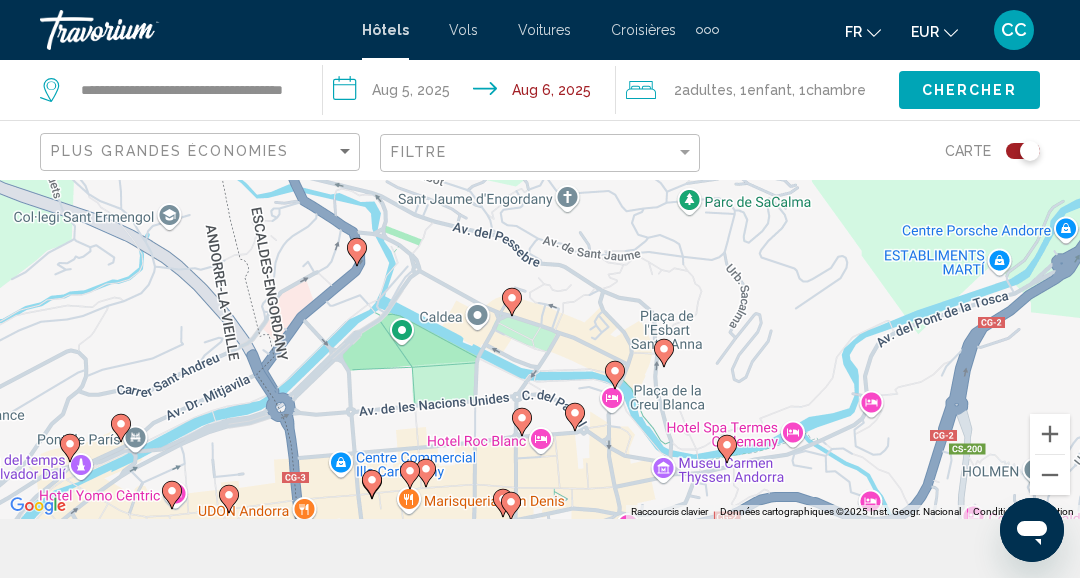 click 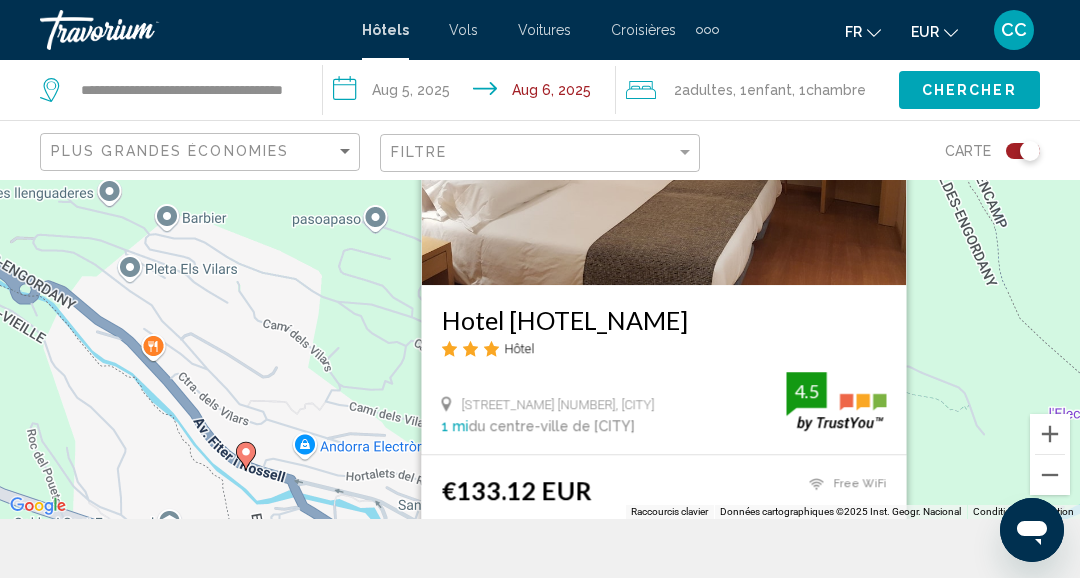 click on "Hotel [HOTEL_NAME]" at bounding box center (664, 320) 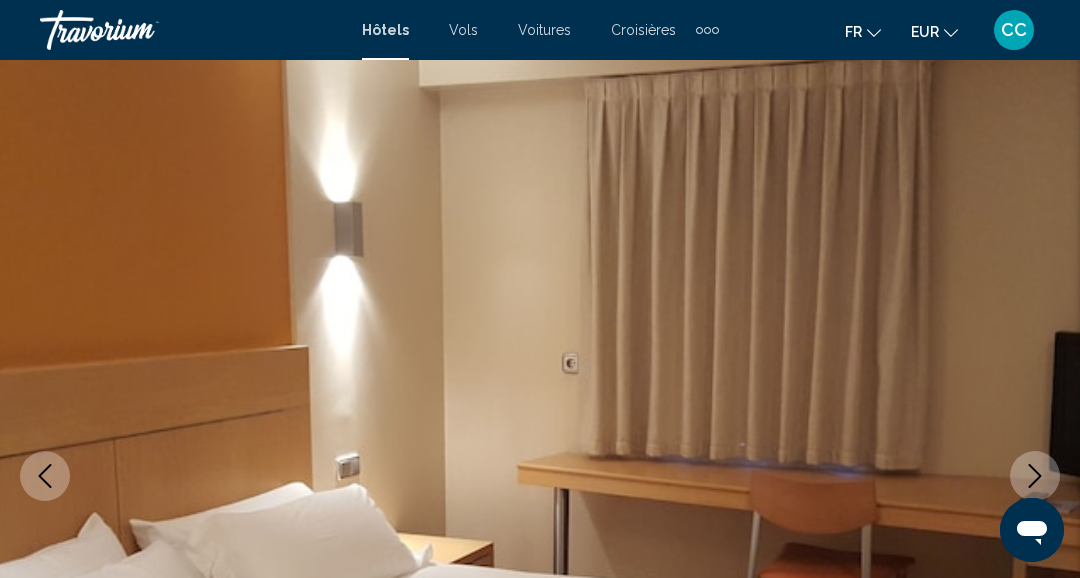 scroll, scrollTop: 245, scrollLeft: 0, axis: vertical 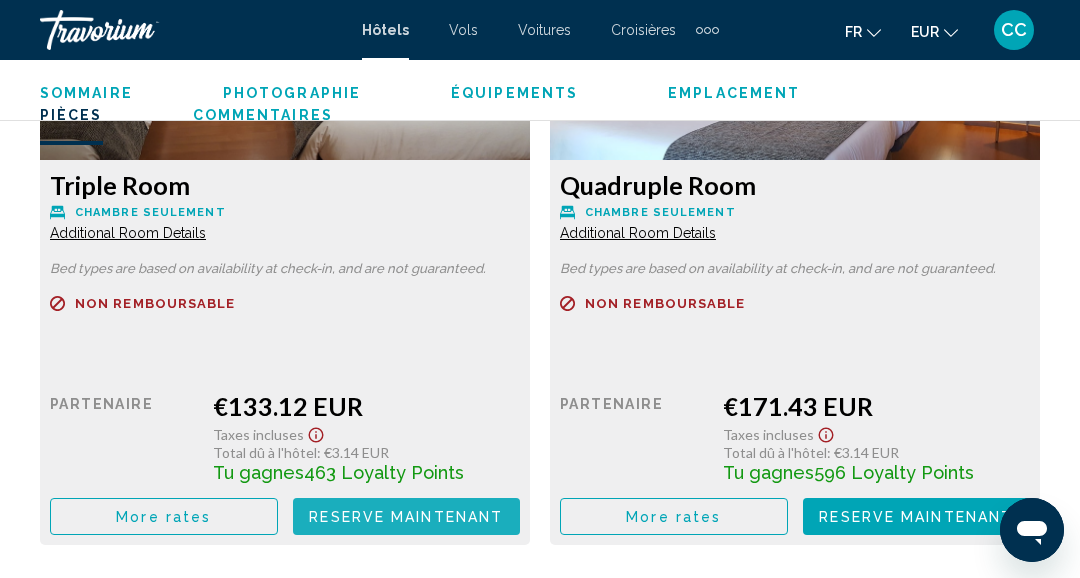click on "Reserve maintenant Plus disponible" at bounding box center [407, 516] 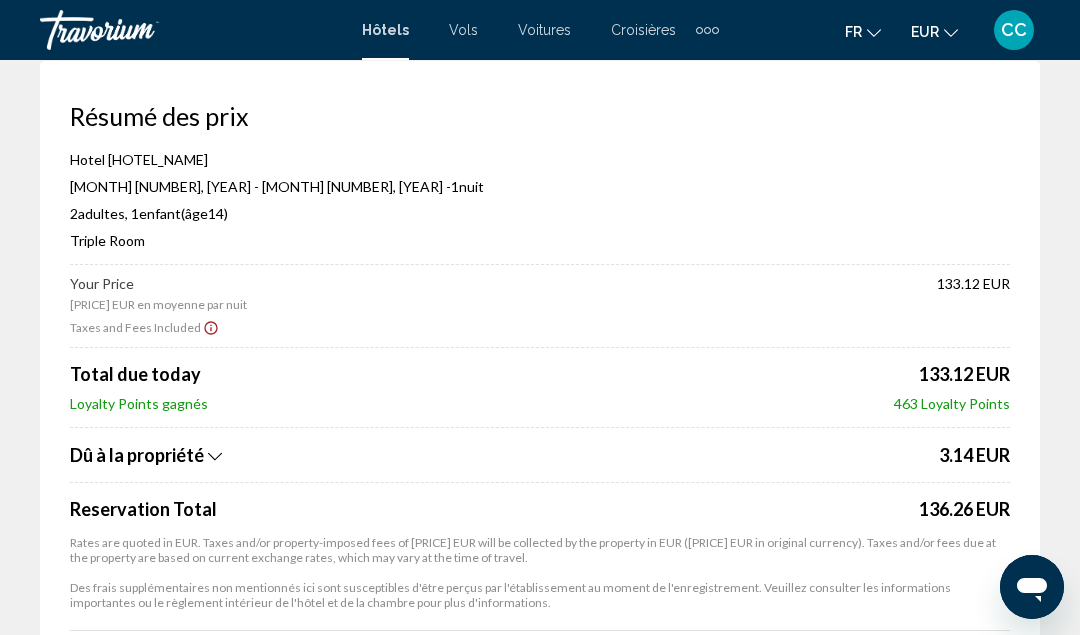 scroll, scrollTop: 91, scrollLeft: 0, axis: vertical 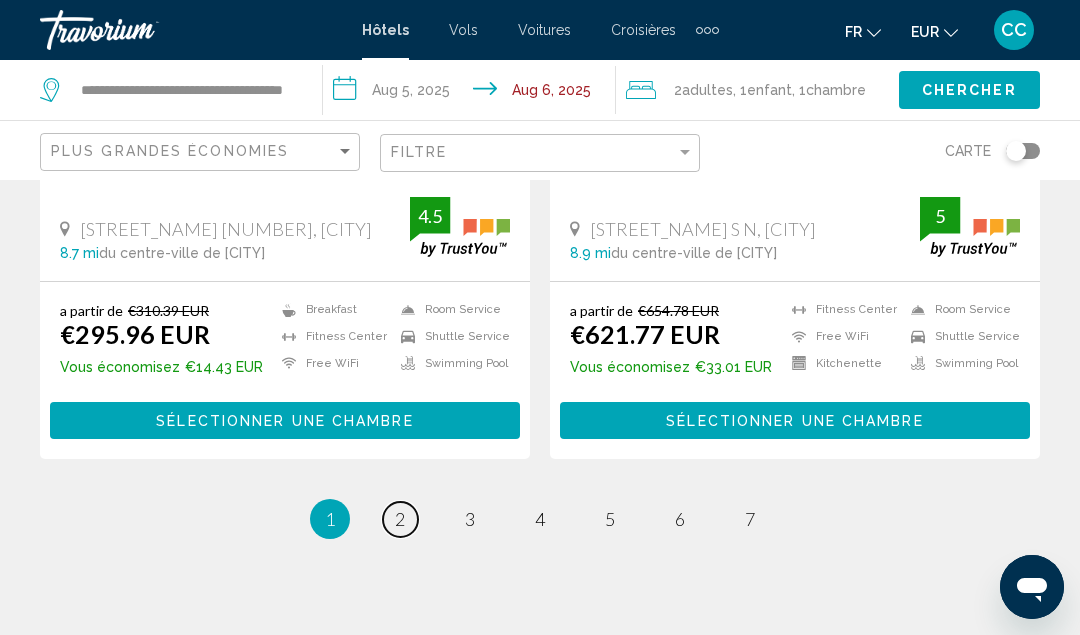 click on "page  2" at bounding box center [400, 519] 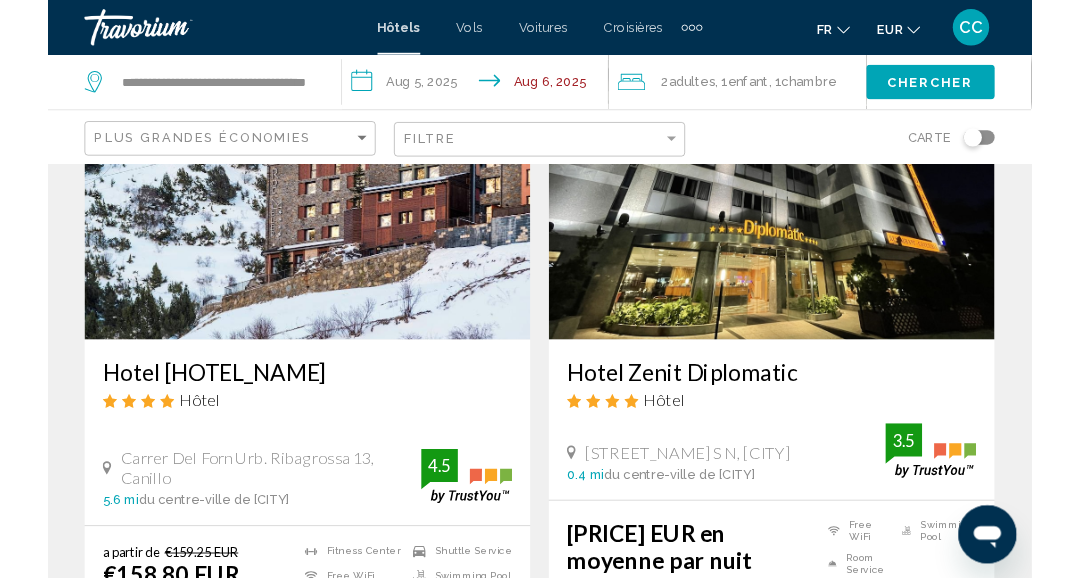 scroll, scrollTop: 3037, scrollLeft: 0, axis: vertical 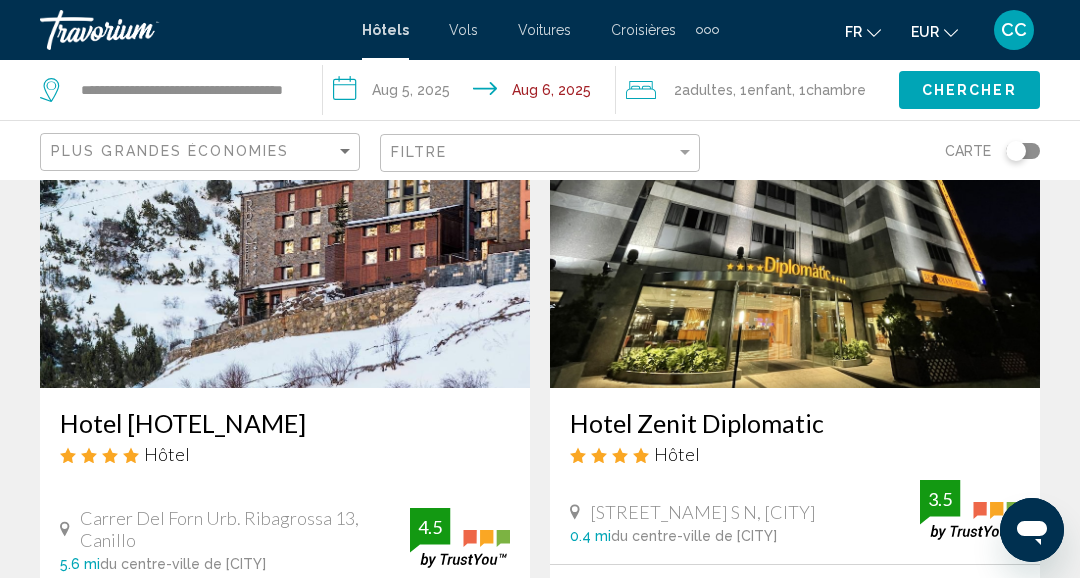 click on "Hotel Zenit Diplomatic" at bounding box center (795, 423) 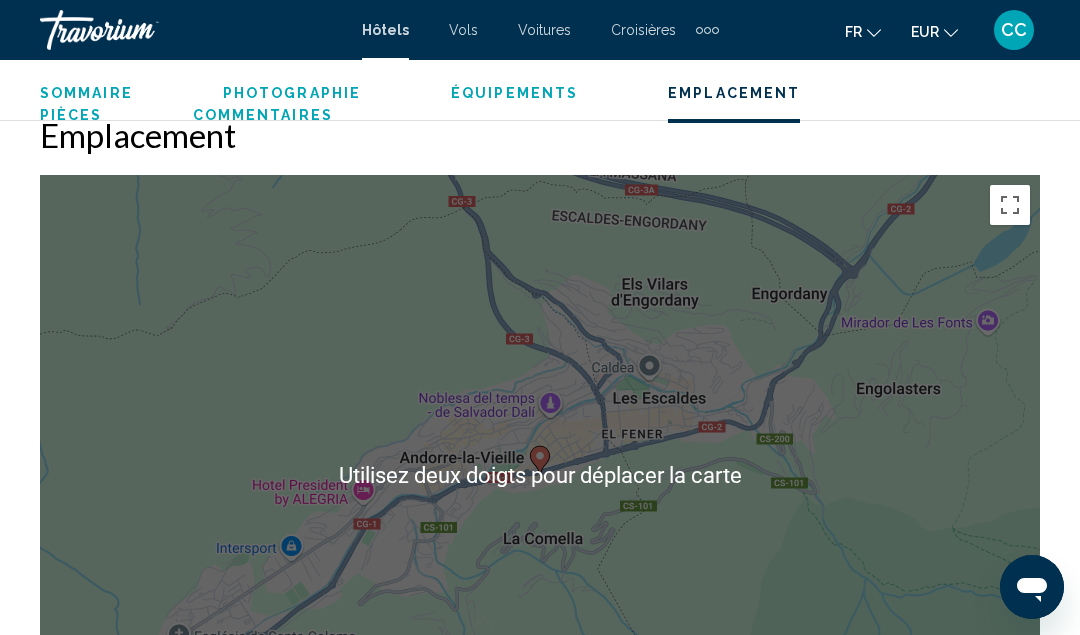 scroll, scrollTop: 2197, scrollLeft: 0, axis: vertical 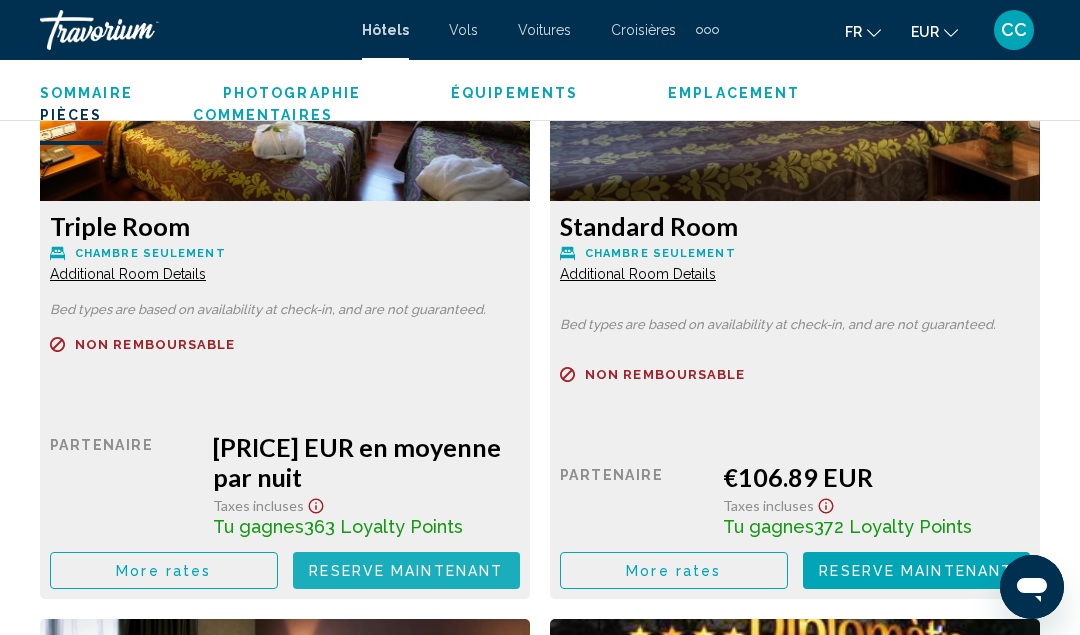 click on "Reserve maintenant" at bounding box center [406, 571] 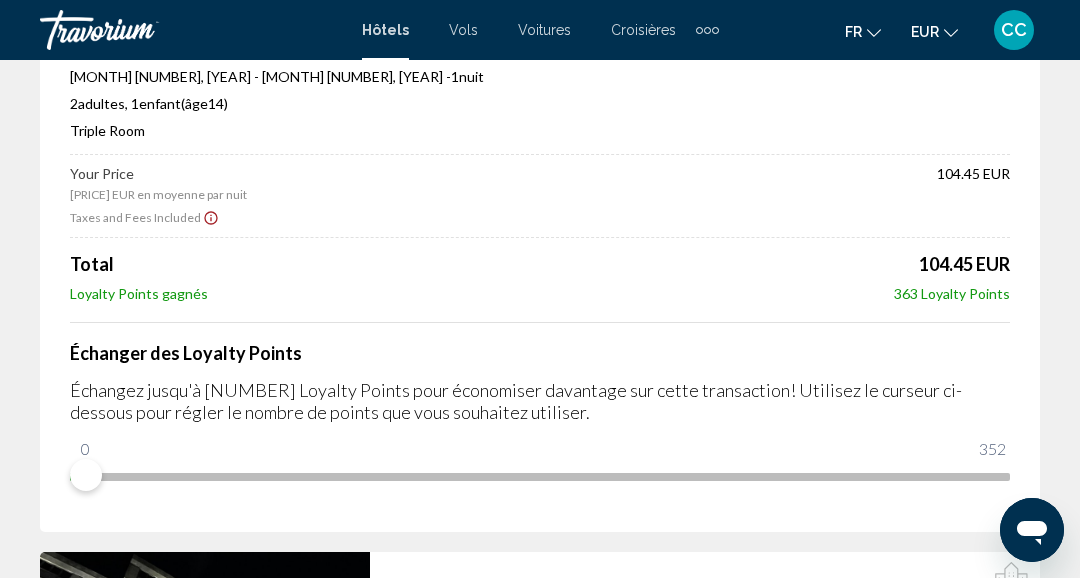 scroll, scrollTop: 196, scrollLeft: 0, axis: vertical 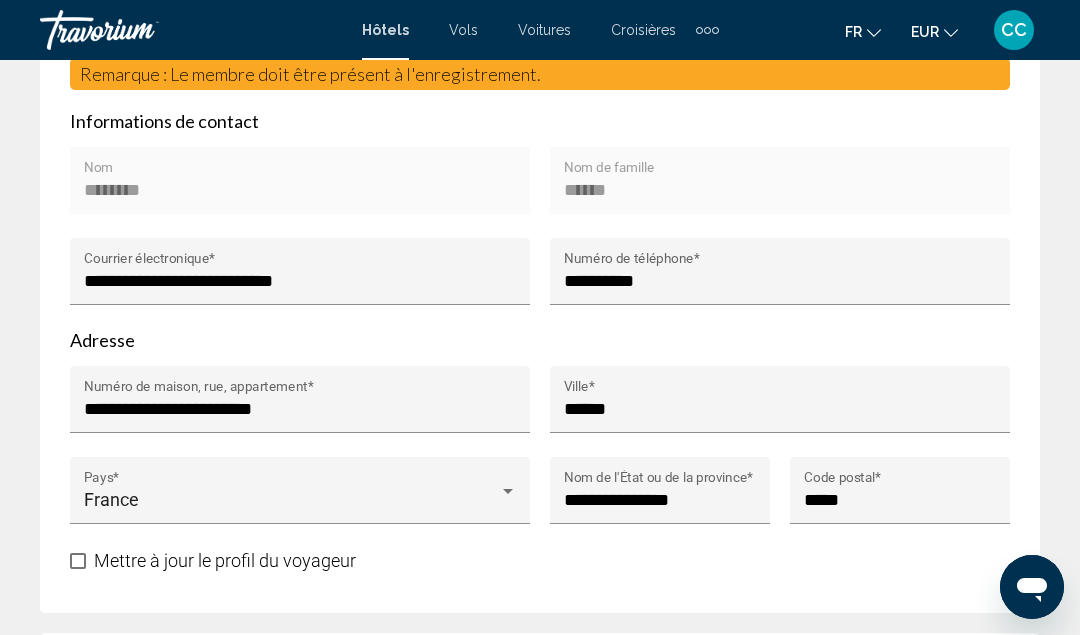 click on "**********" at bounding box center (300, 409) 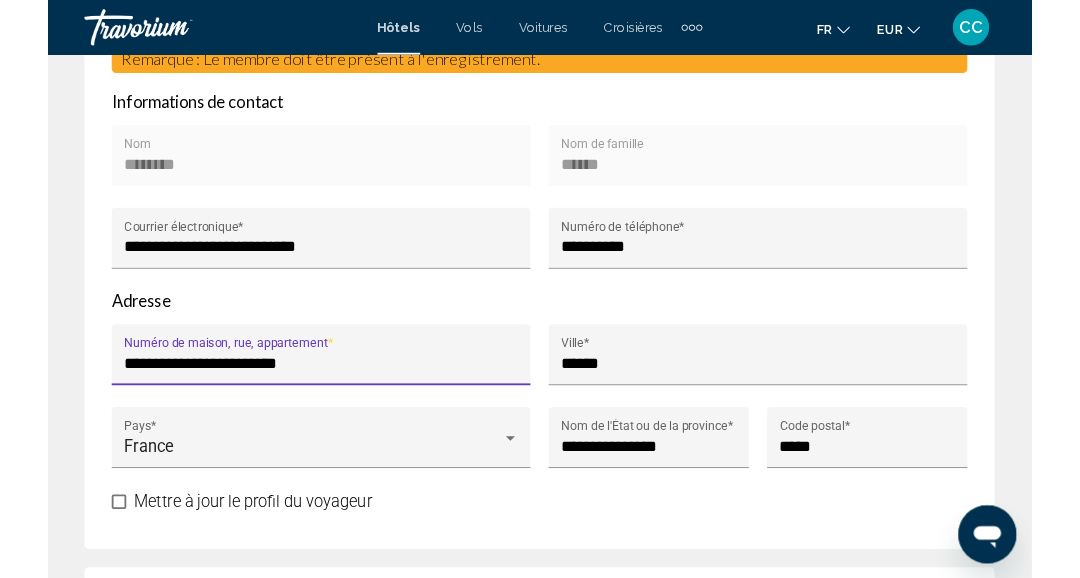 scroll, scrollTop: 1312, scrollLeft: 0, axis: vertical 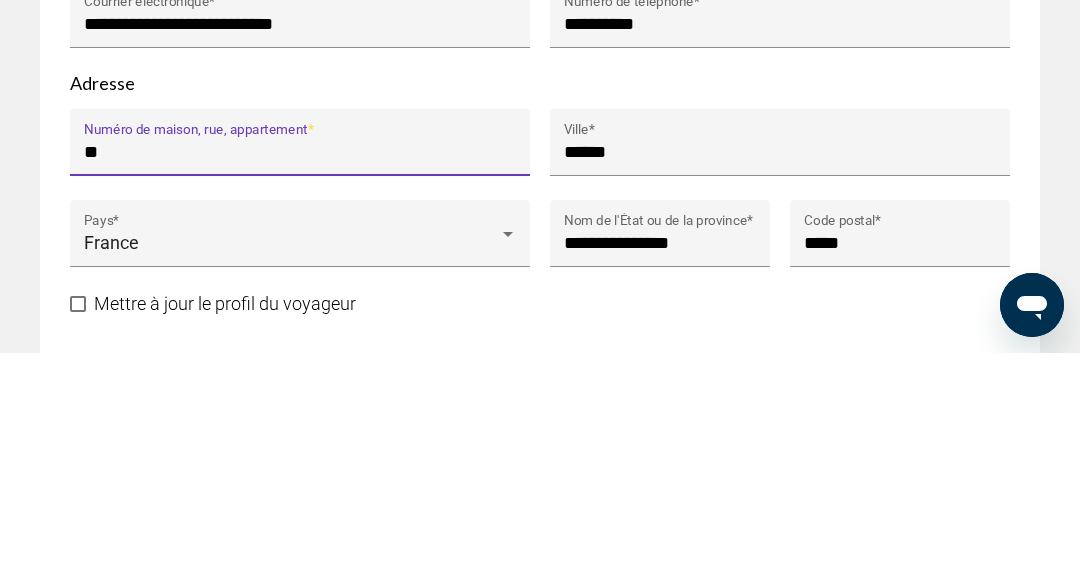 type on "*" 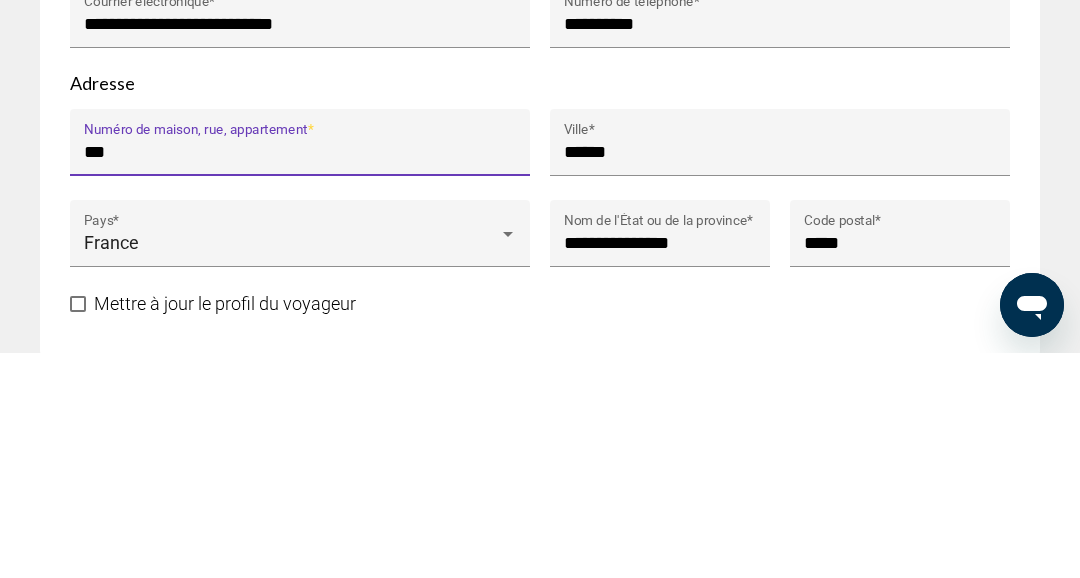 type on "**********" 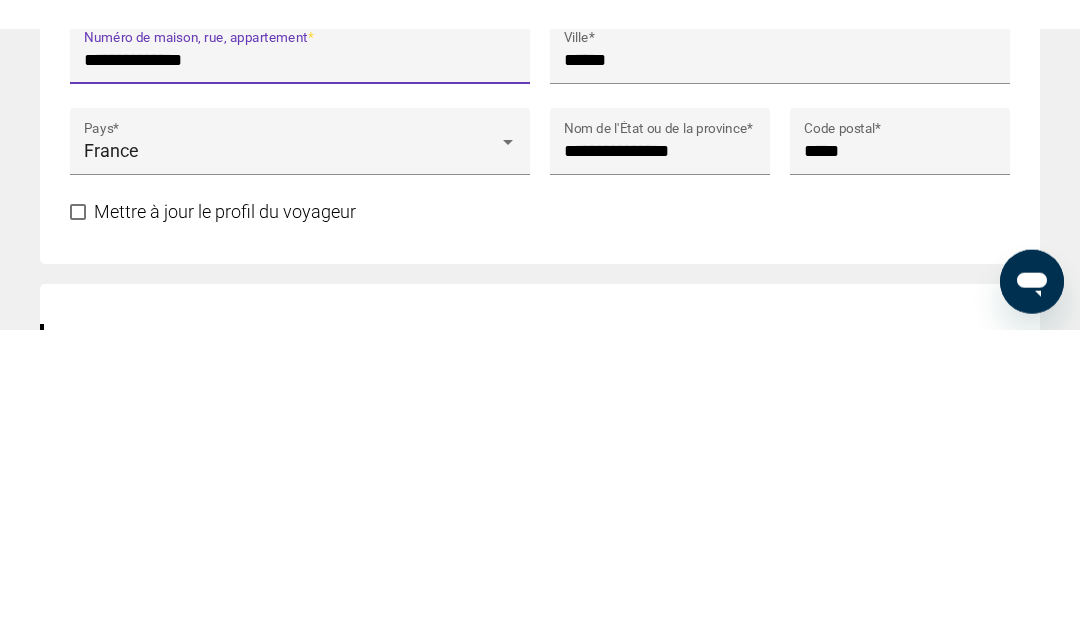 scroll, scrollTop: 1400, scrollLeft: 0, axis: vertical 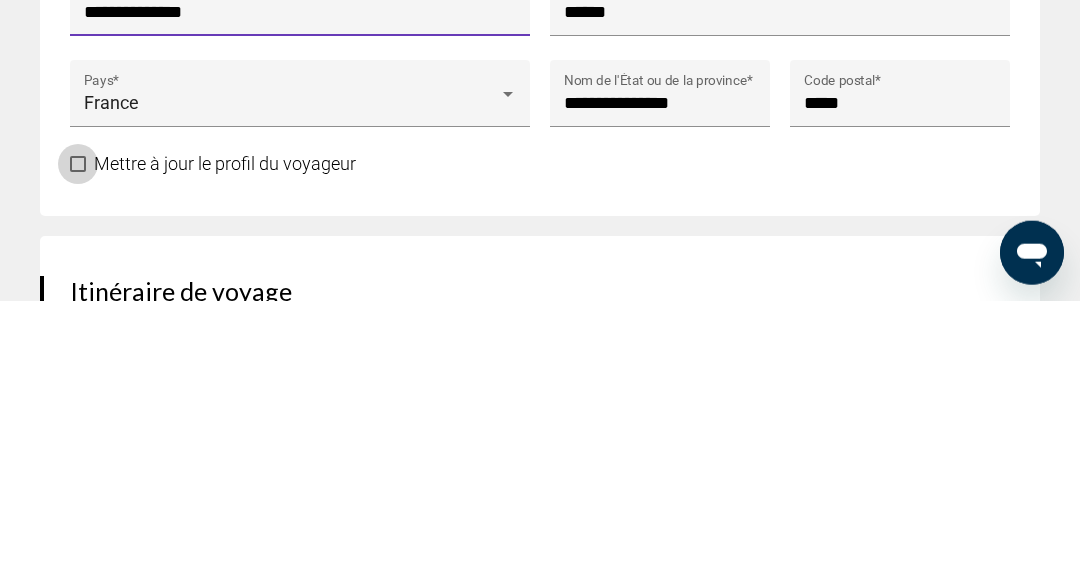 click at bounding box center [78, 441] 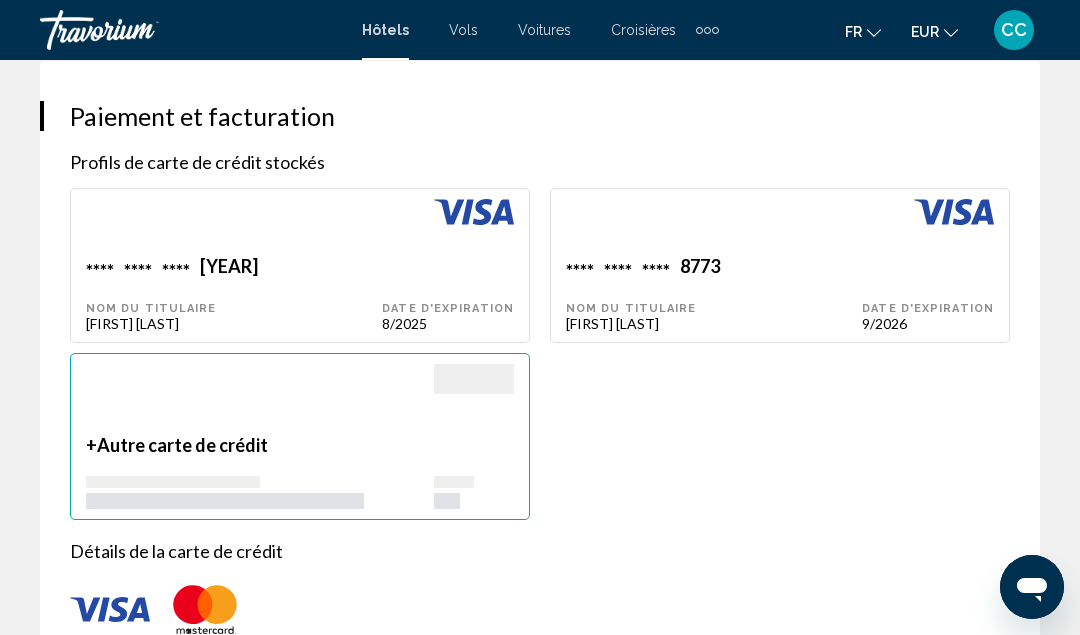 scroll, scrollTop: 2094, scrollLeft: 0, axis: vertical 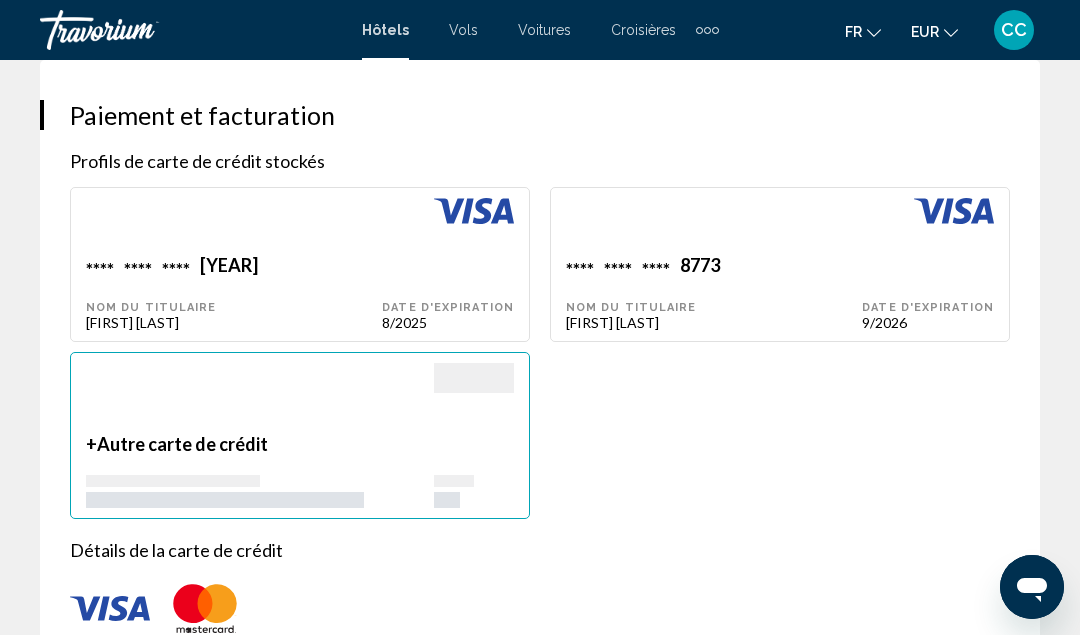 click on "Date d'expiration [NUMBER]/[YEAR]" at bounding box center [448, 292] 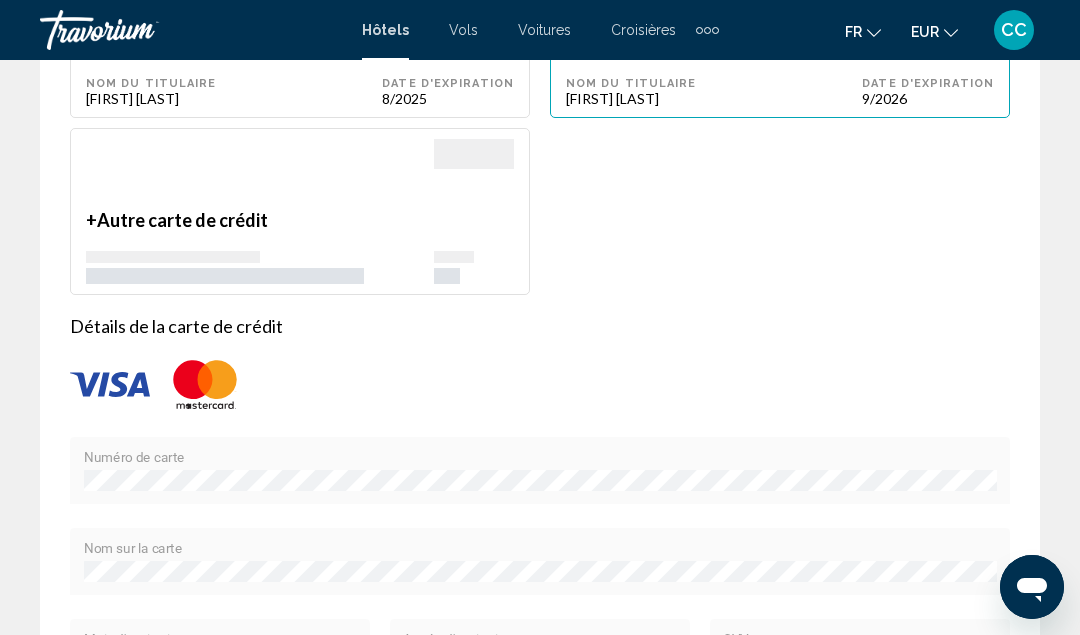 scroll, scrollTop: 2320, scrollLeft: 0, axis: vertical 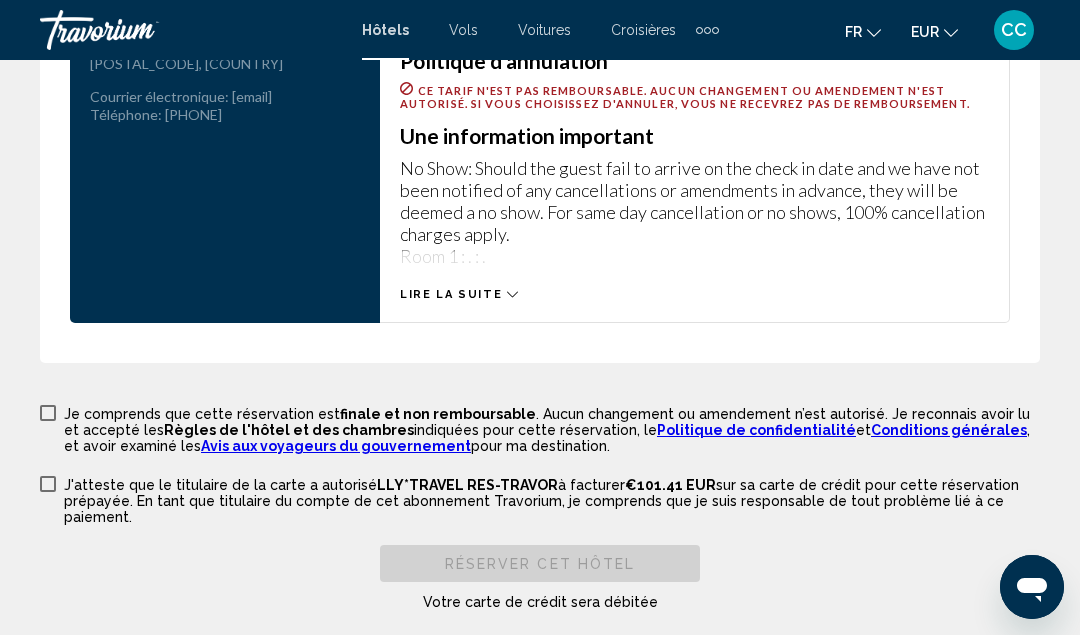 click at bounding box center (48, 413) 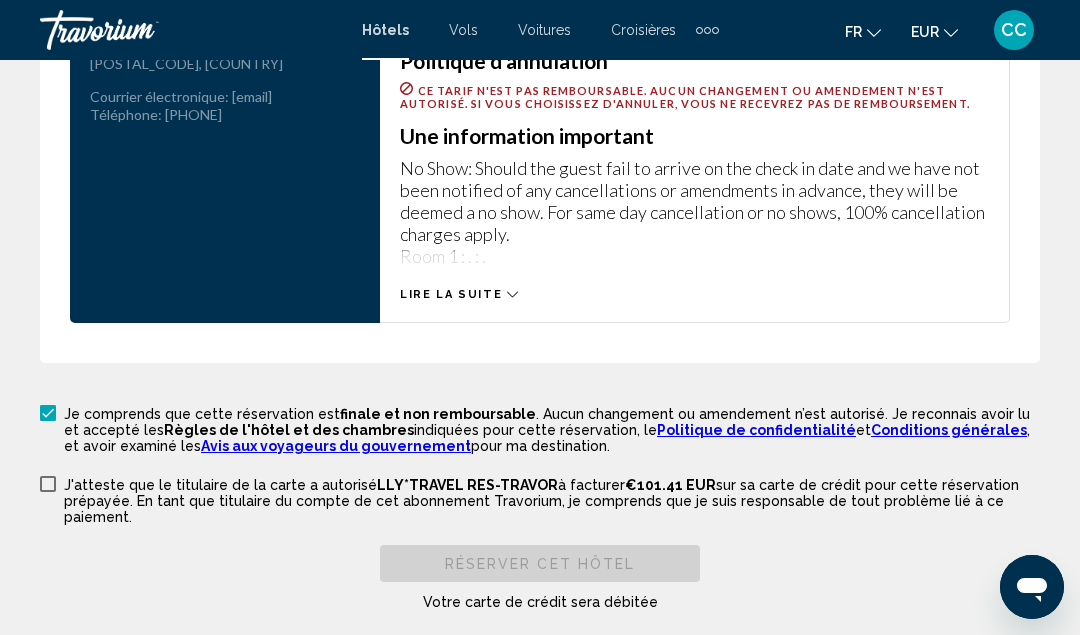 click at bounding box center [48, 484] 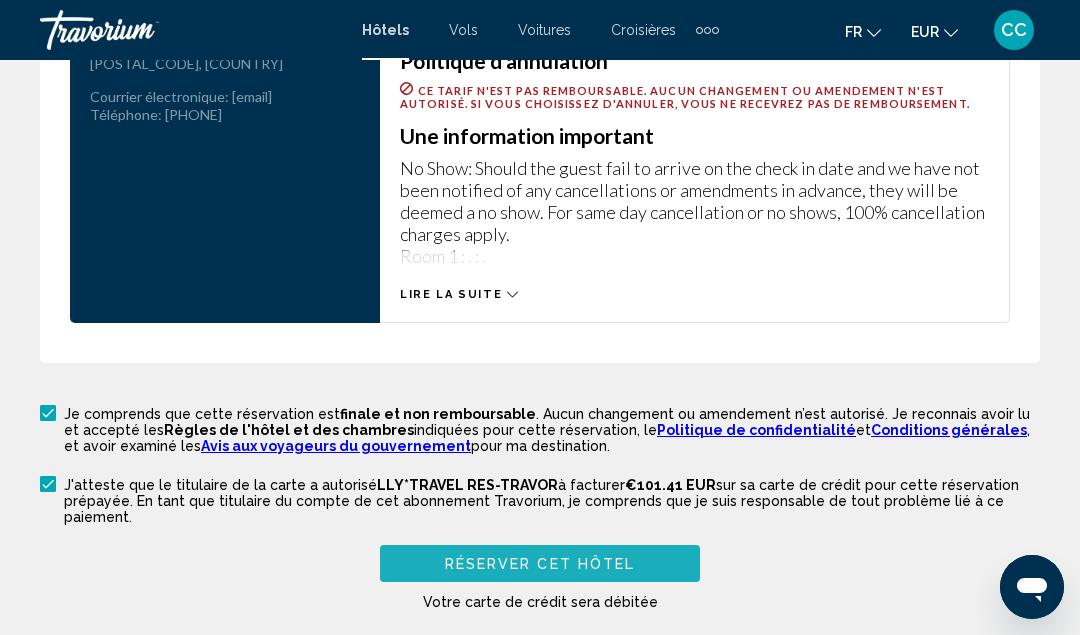 click on "Réserver cet hôtel" at bounding box center [540, 563] 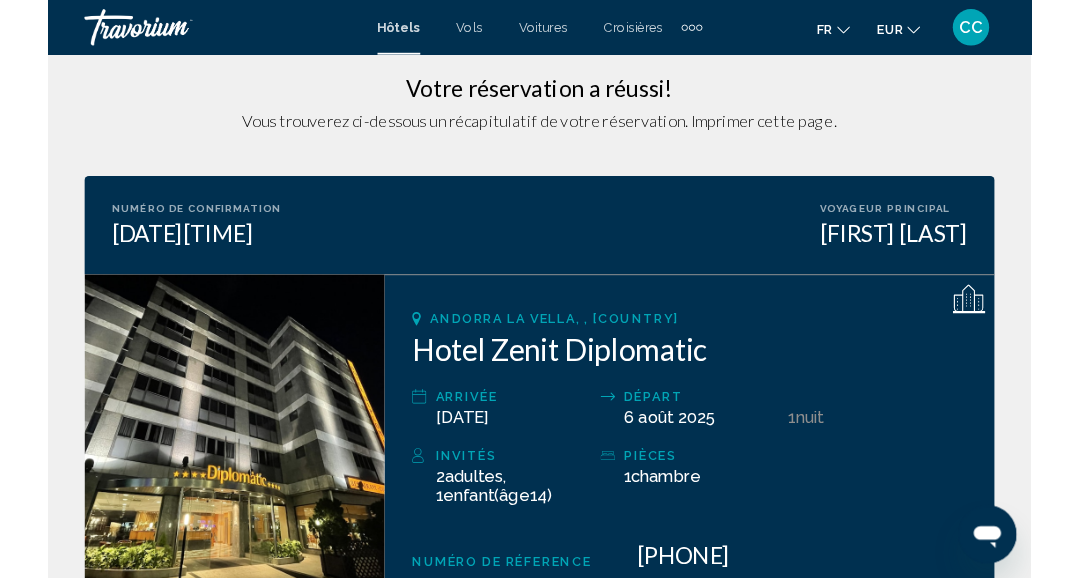 scroll, scrollTop: 0, scrollLeft: 0, axis: both 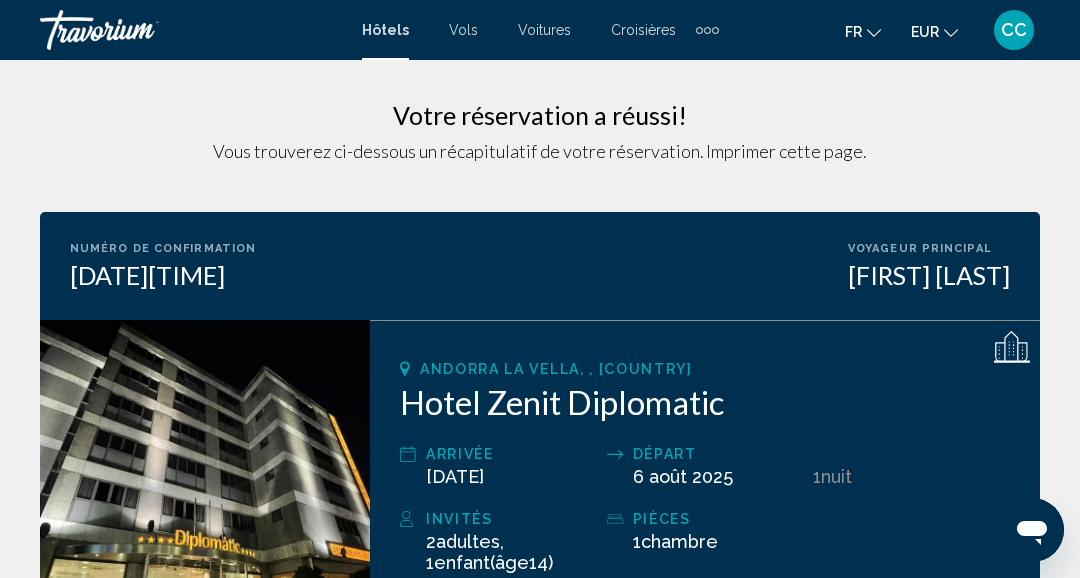 click on "CC" at bounding box center [1014, 30] 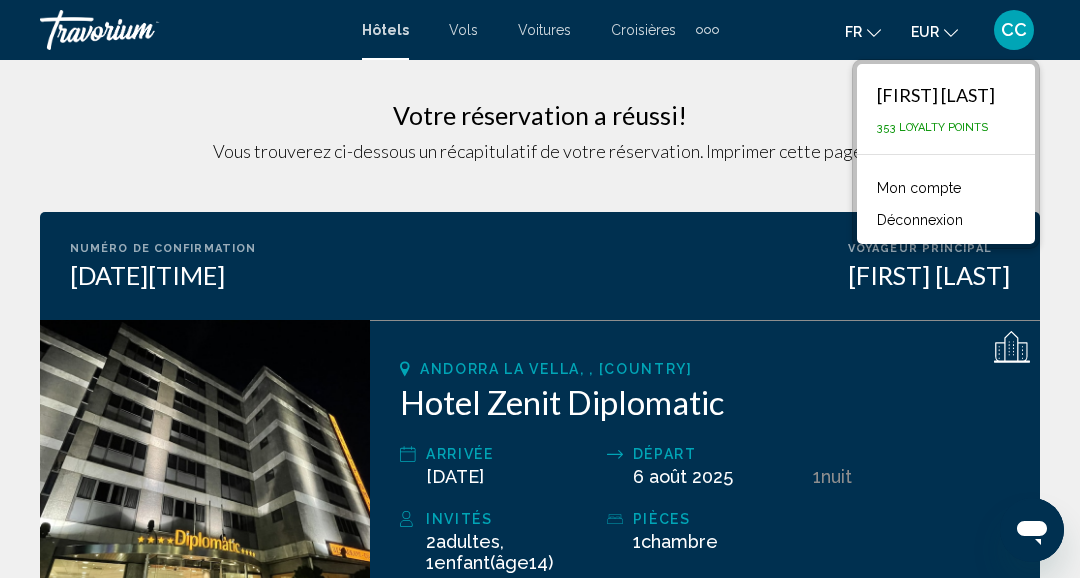 click on "Mon compte" at bounding box center [919, 188] 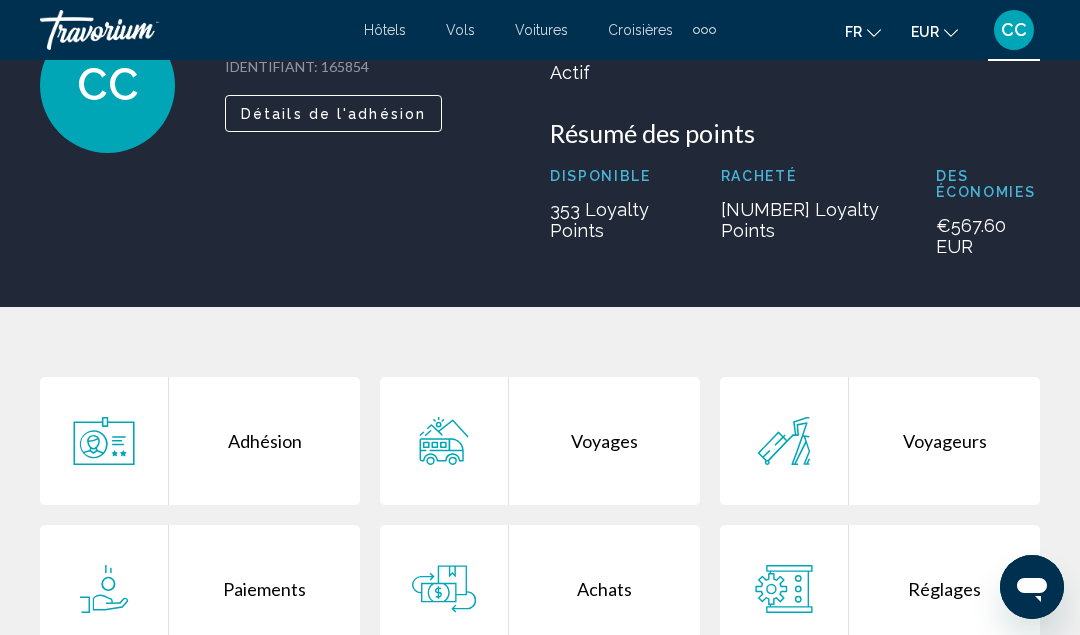 scroll, scrollTop: 267, scrollLeft: 0, axis: vertical 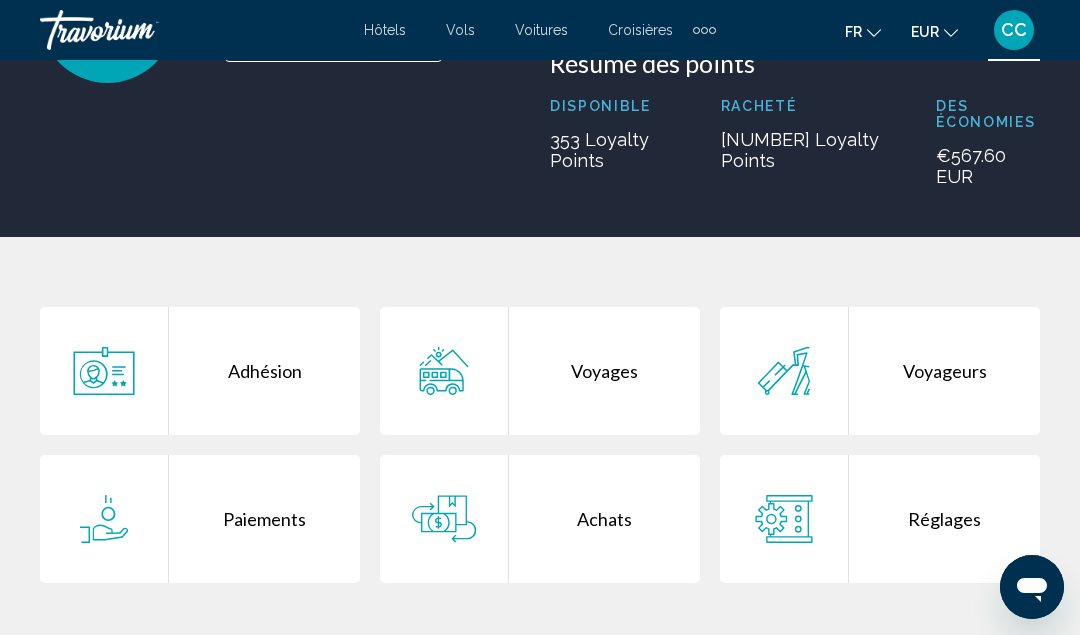 click on "Réglages" at bounding box center (944, 519) 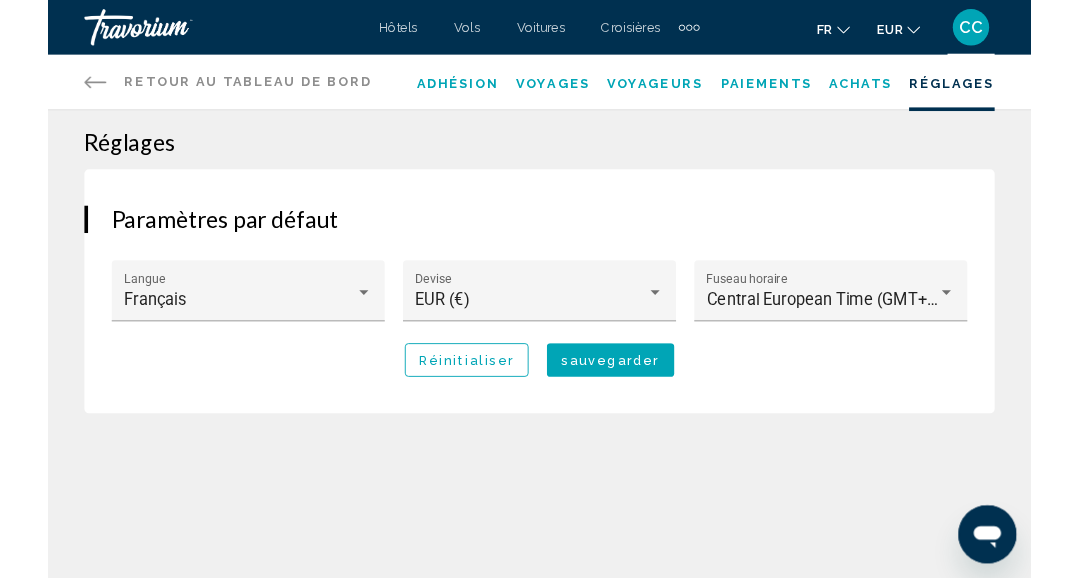 scroll, scrollTop: 0, scrollLeft: 0, axis: both 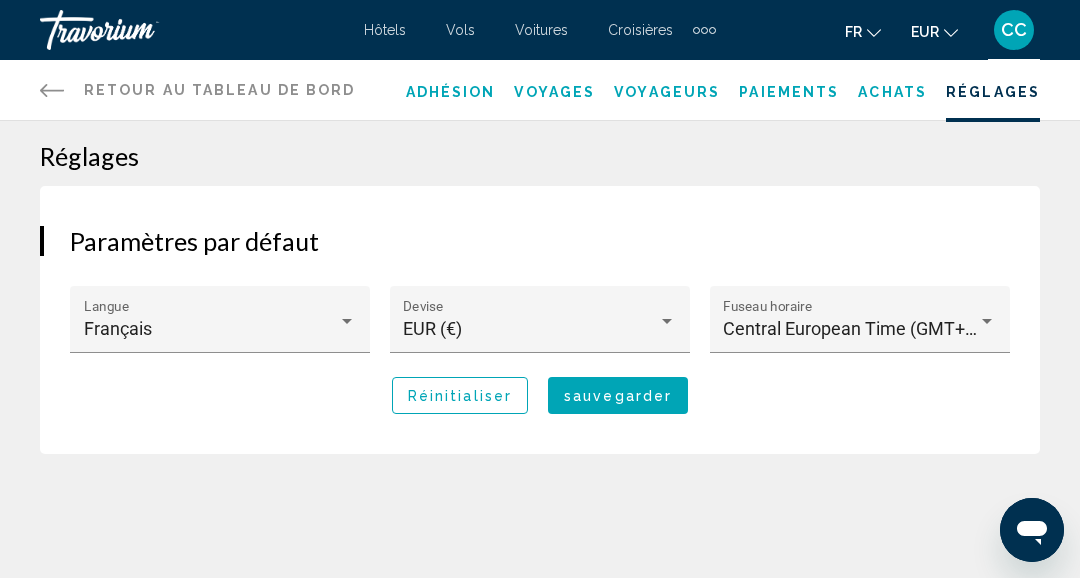 click on "Voyageurs" at bounding box center [667, 92] 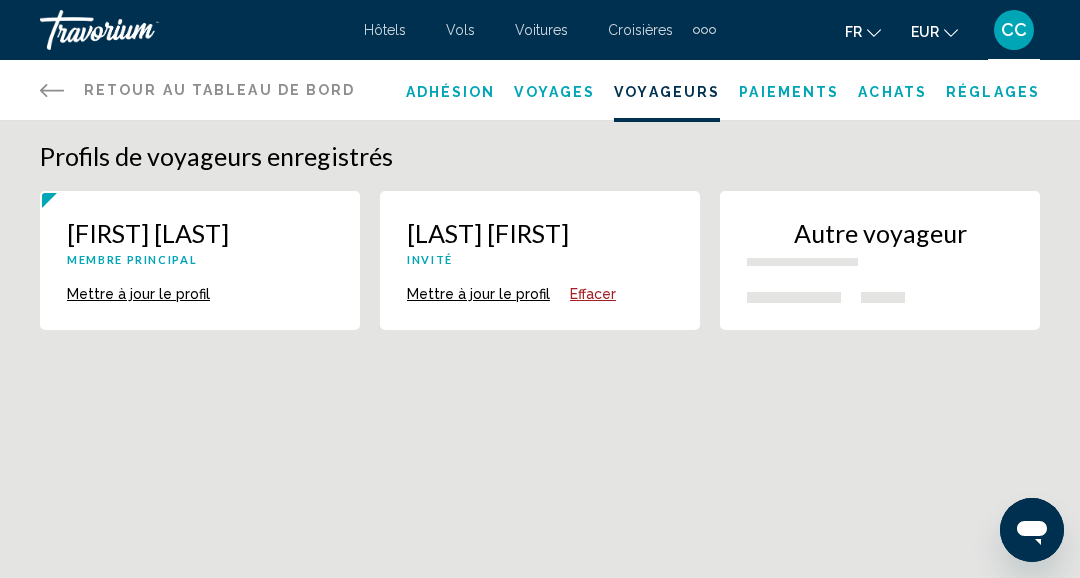 click on "Membre principal" at bounding box center (200, 259) 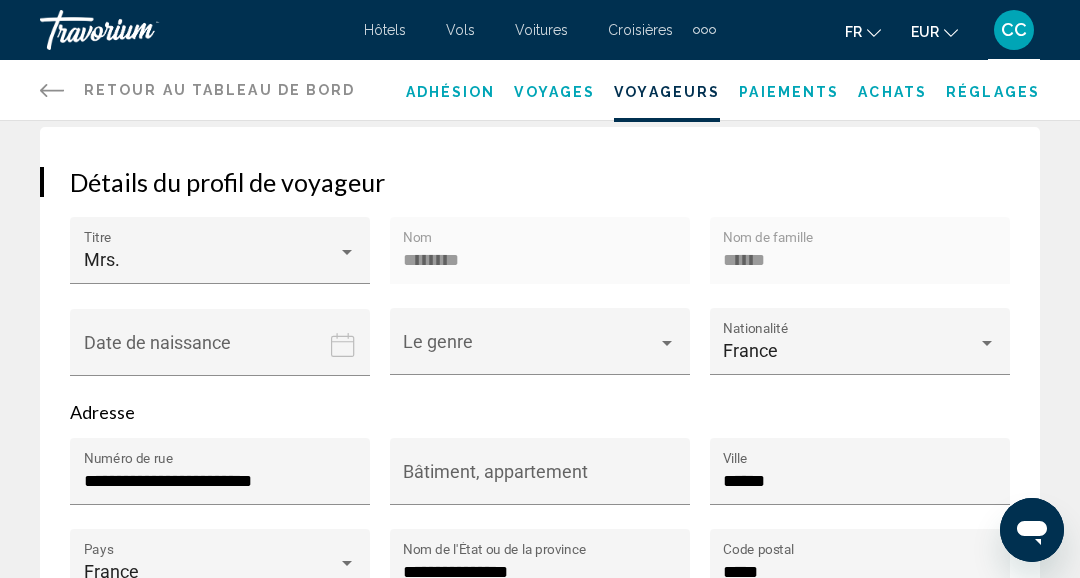 scroll, scrollTop: 249, scrollLeft: 0, axis: vertical 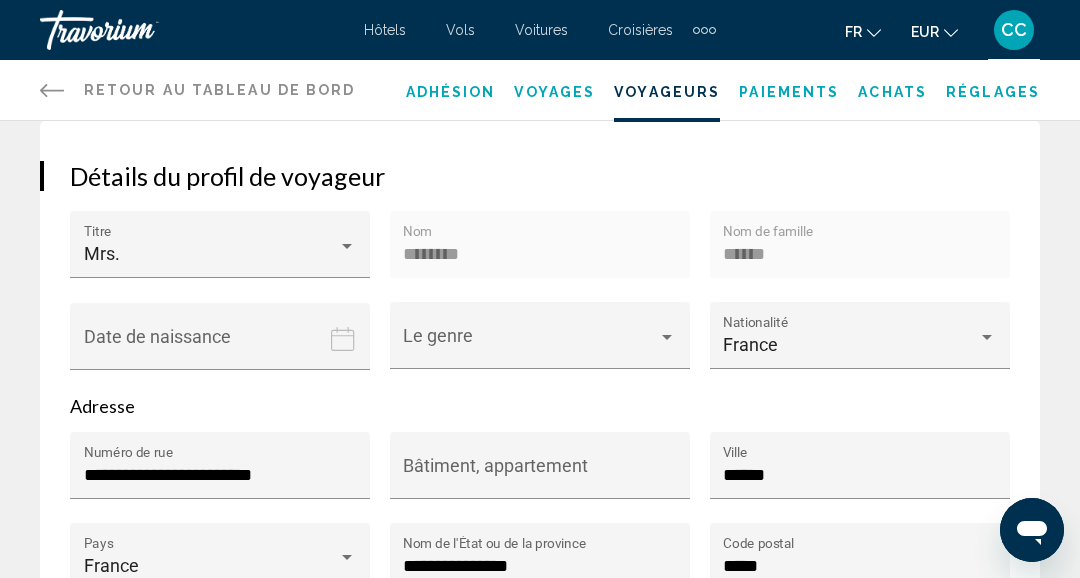 click on "**********" at bounding box center (220, 475) 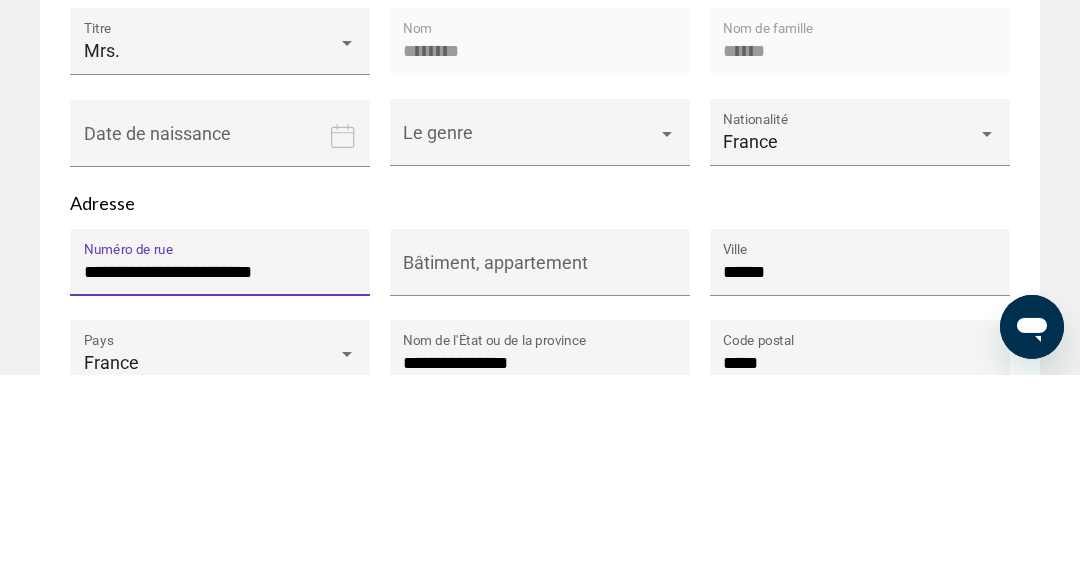 scroll, scrollTop: 296, scrollLeft: 0, axis: vertical 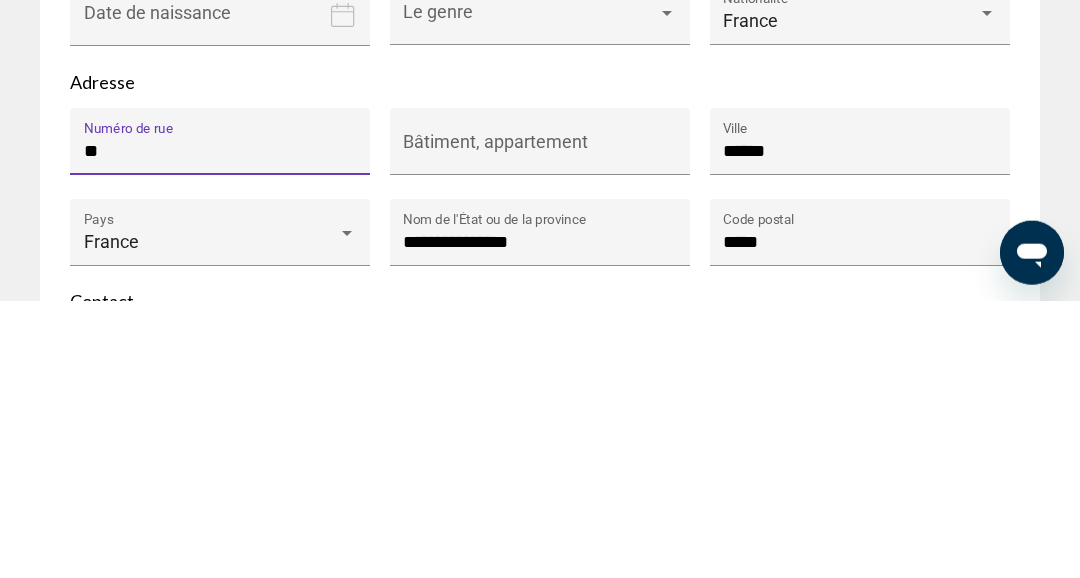 type on "*" 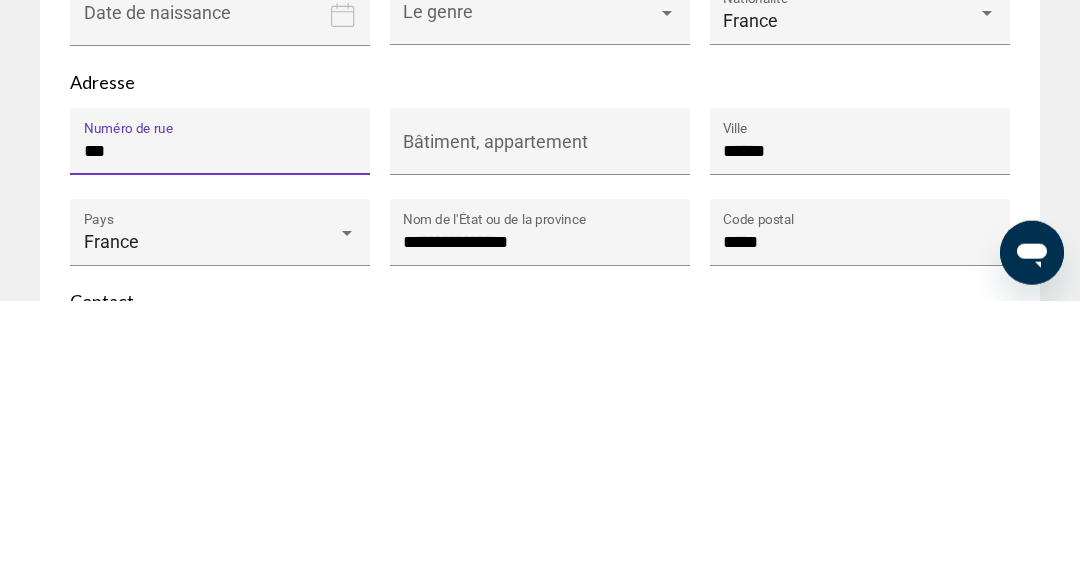 type on "**********" 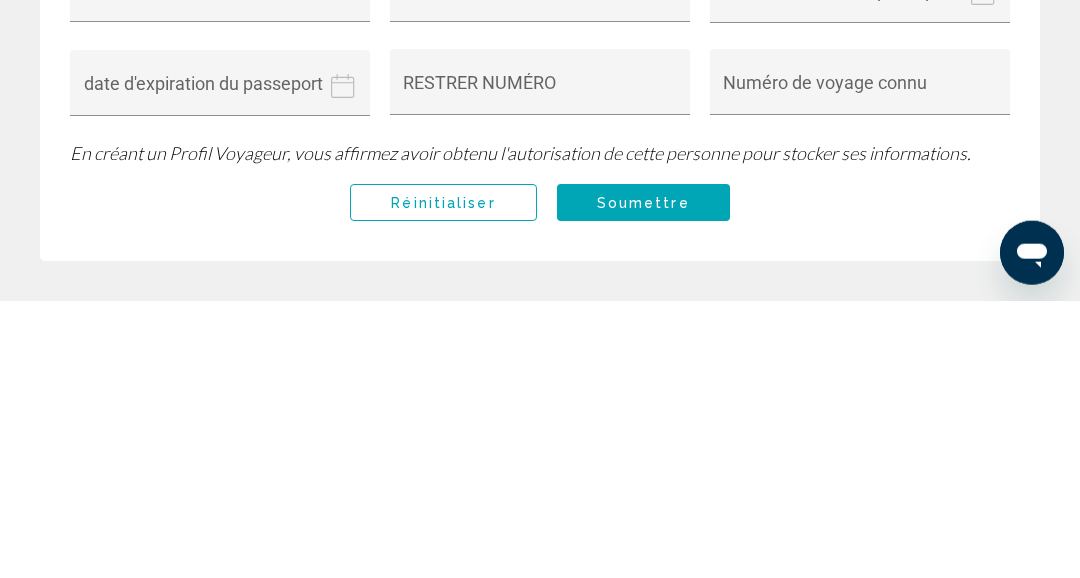 scroll, scrollTop: 799, scrollLeft: 0, axis: vertical 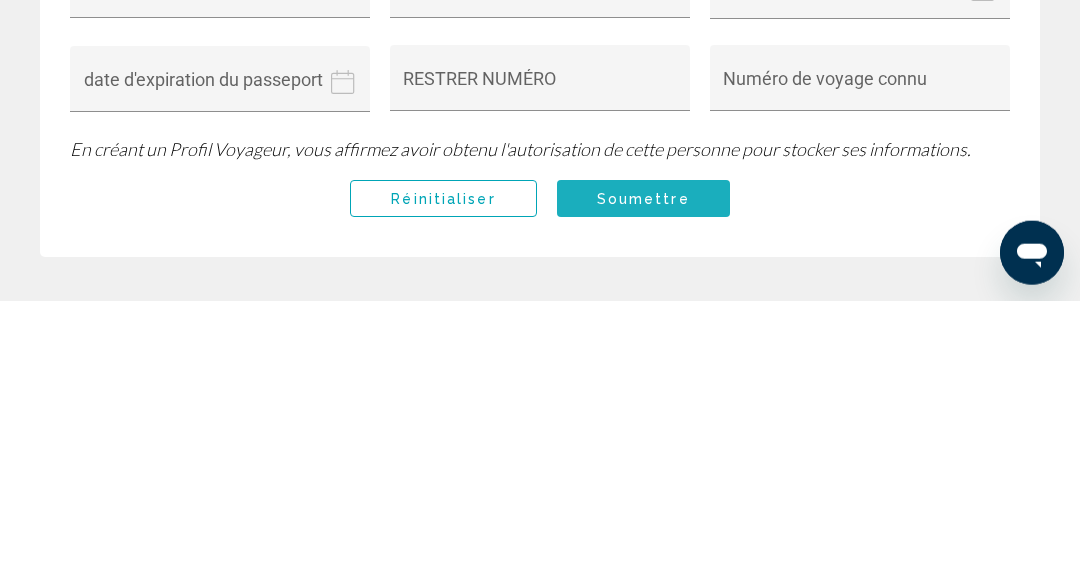 click on "Soumettre" at bounding box center (643, 475) 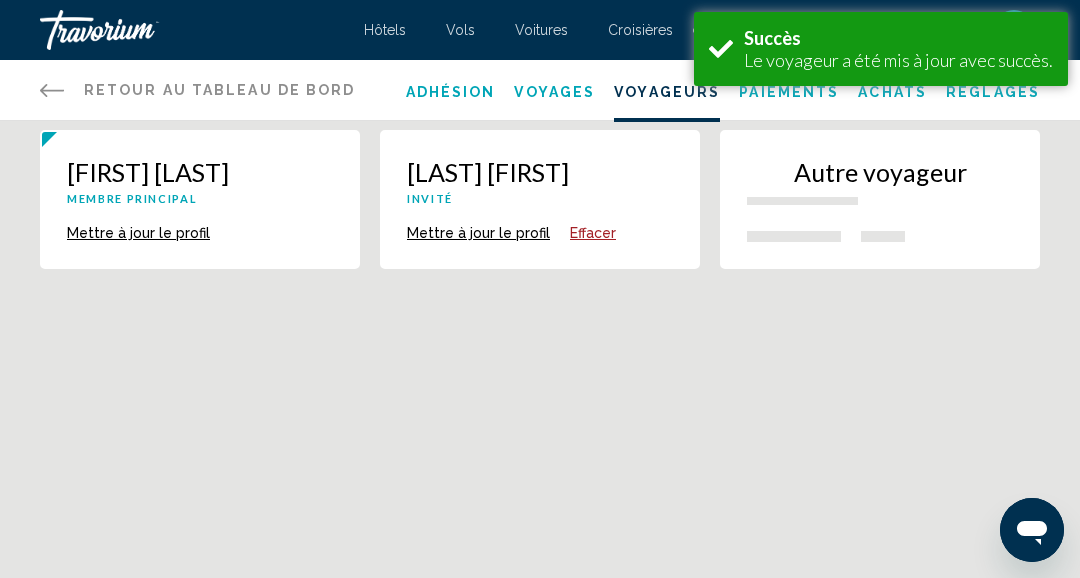 scroll, scrollTop: 92, scrollLeft: 0, axis: vertical 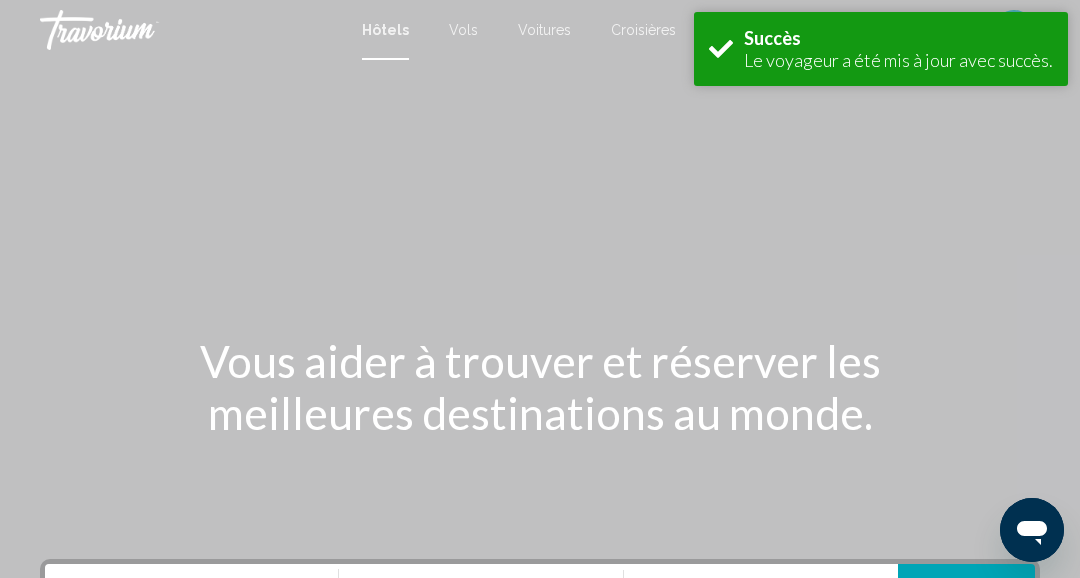 click at bounding box center (140, 30) 